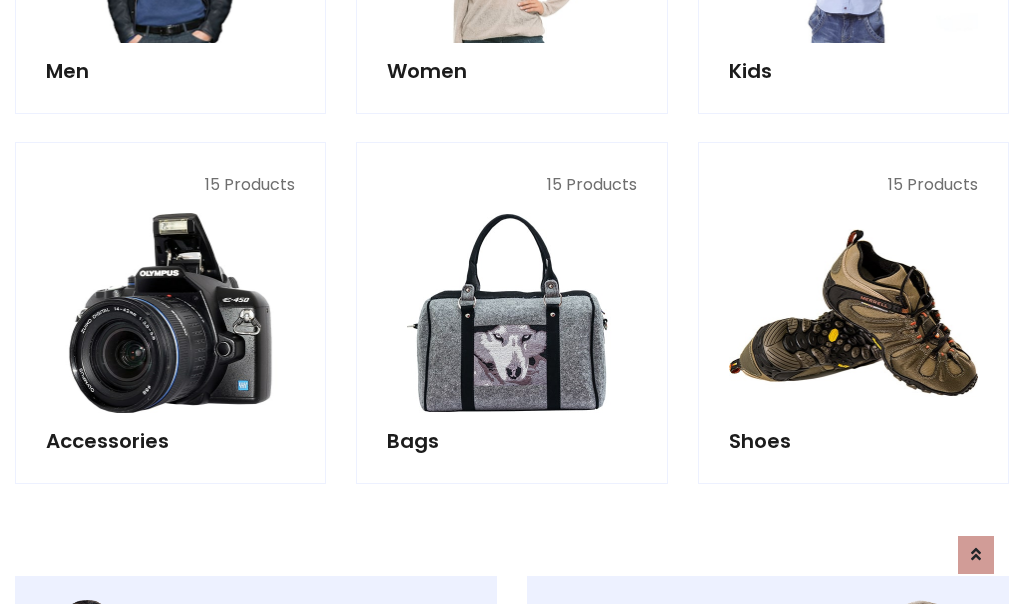 scroll, scrollTop: 853, scrollLeft: 0, axis: vertical 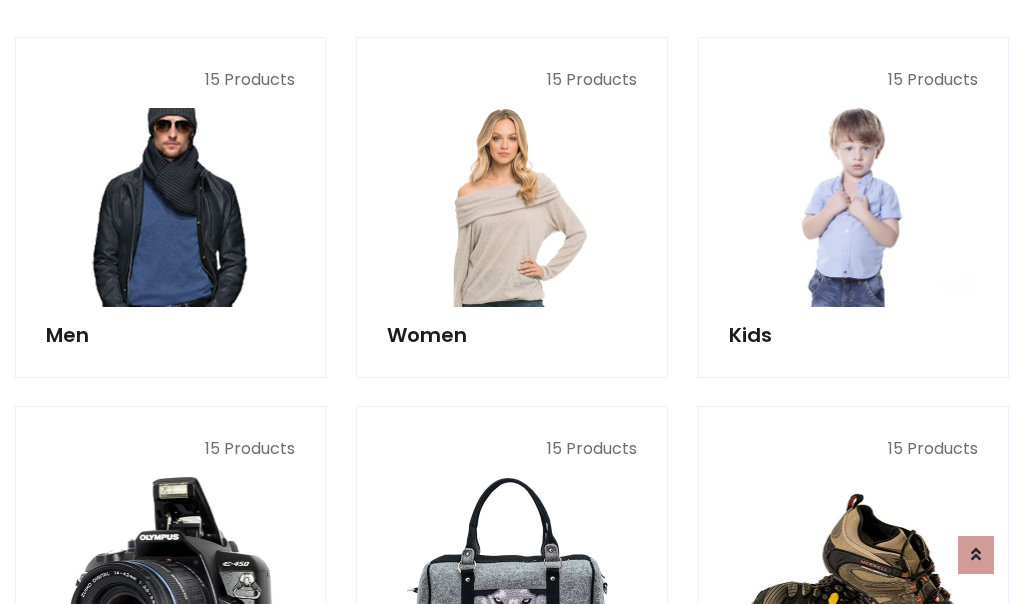 click at bounding box center [170, 207] 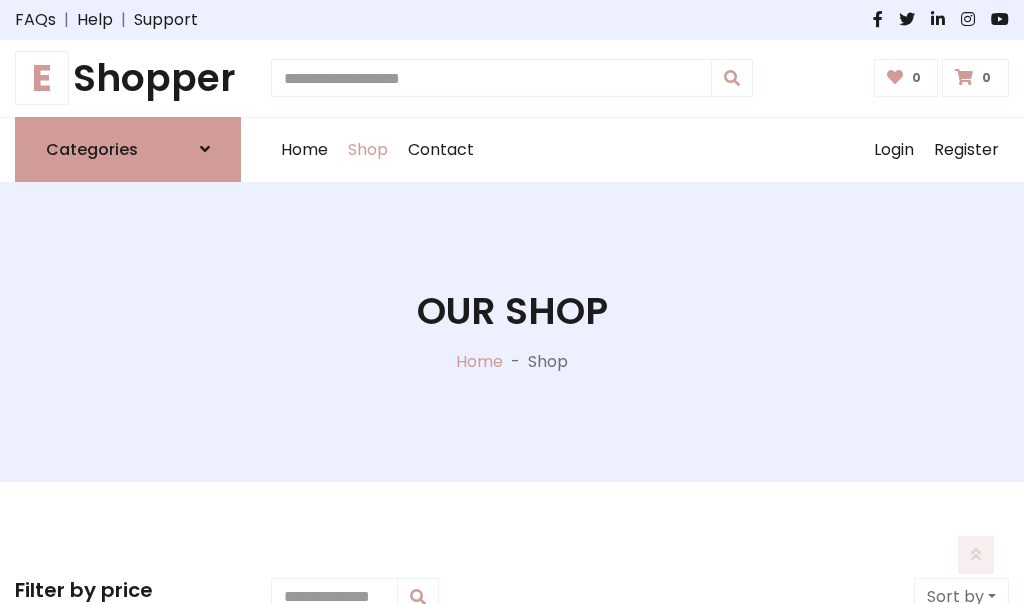 scroll, scrollTop: 807, scrollLeft: 0, axis: vertical 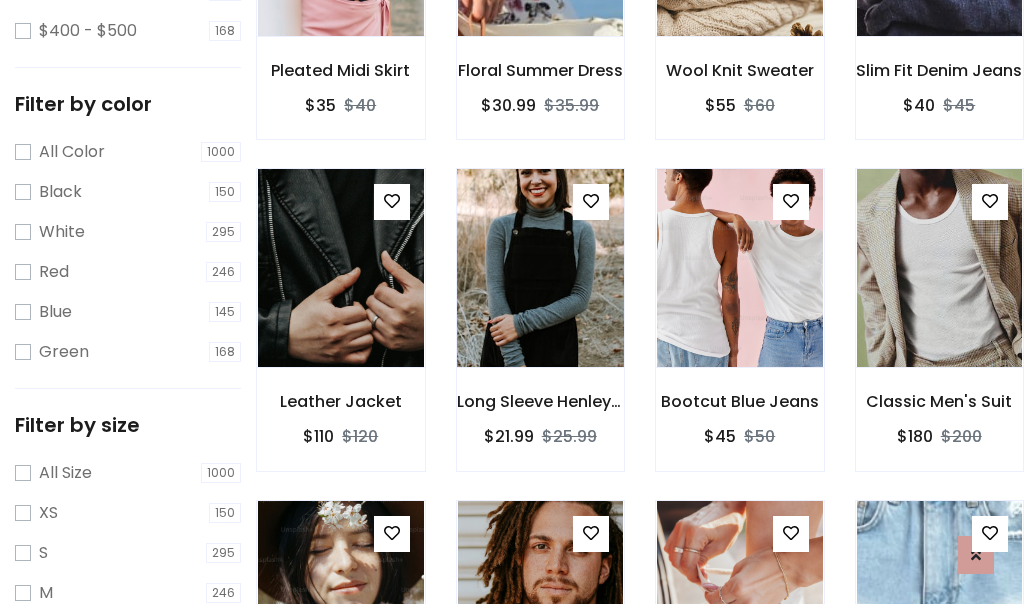 click at bounding box center [540, 268] 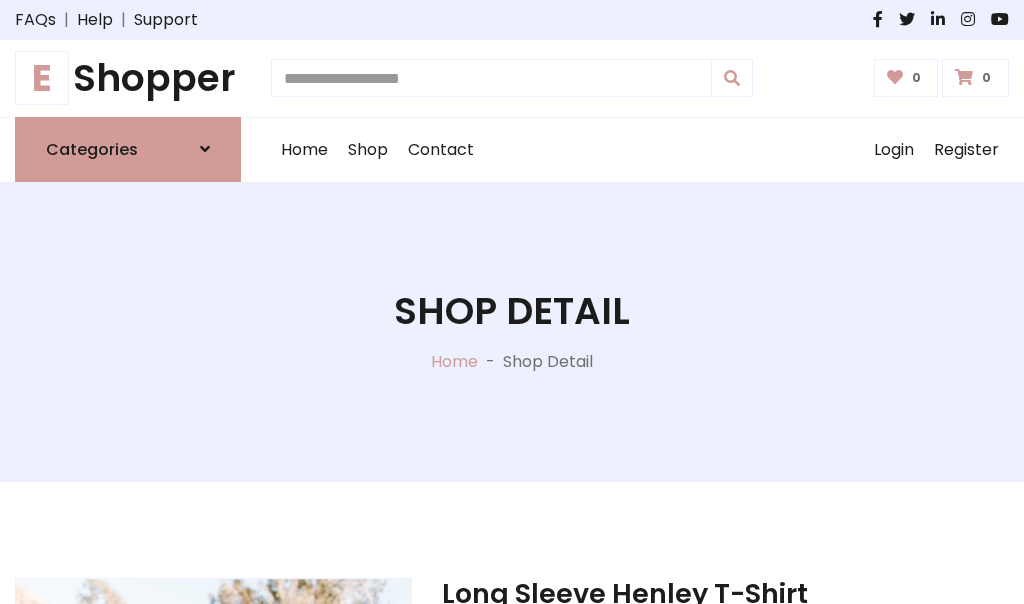 scroll, scrollTop: 0, scrollLeft: 0, axis: both 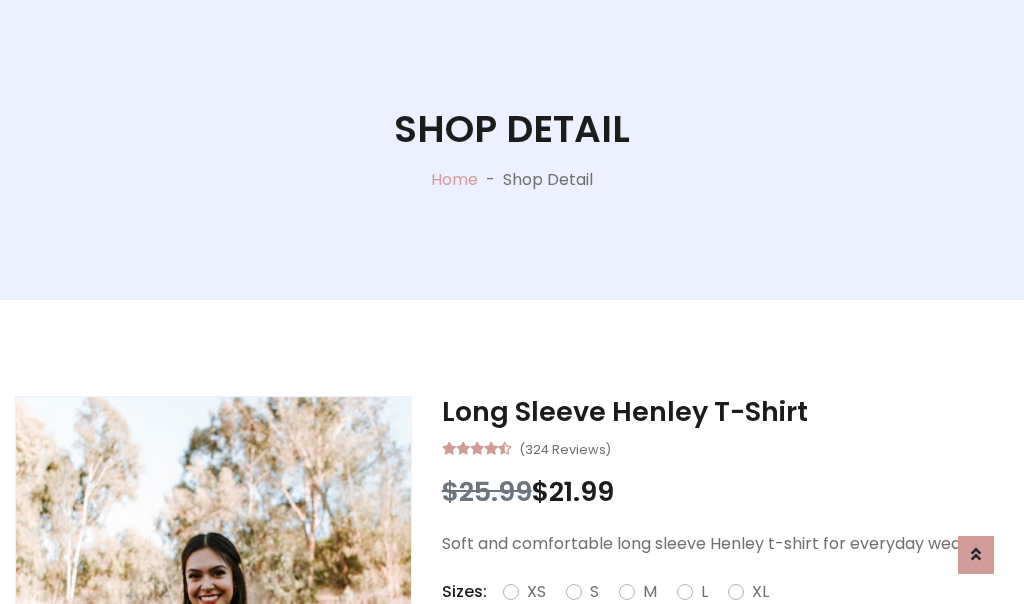 click on "Red" at bounding box center (732, 616) 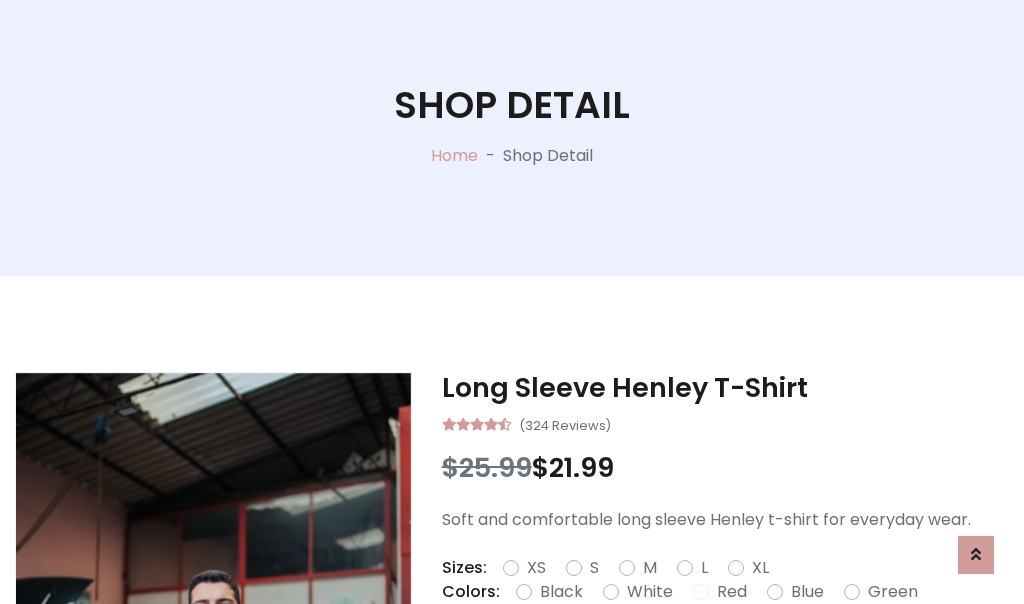 scroll, scrollTop: 276, scrollLeft: 0, axis: vertical 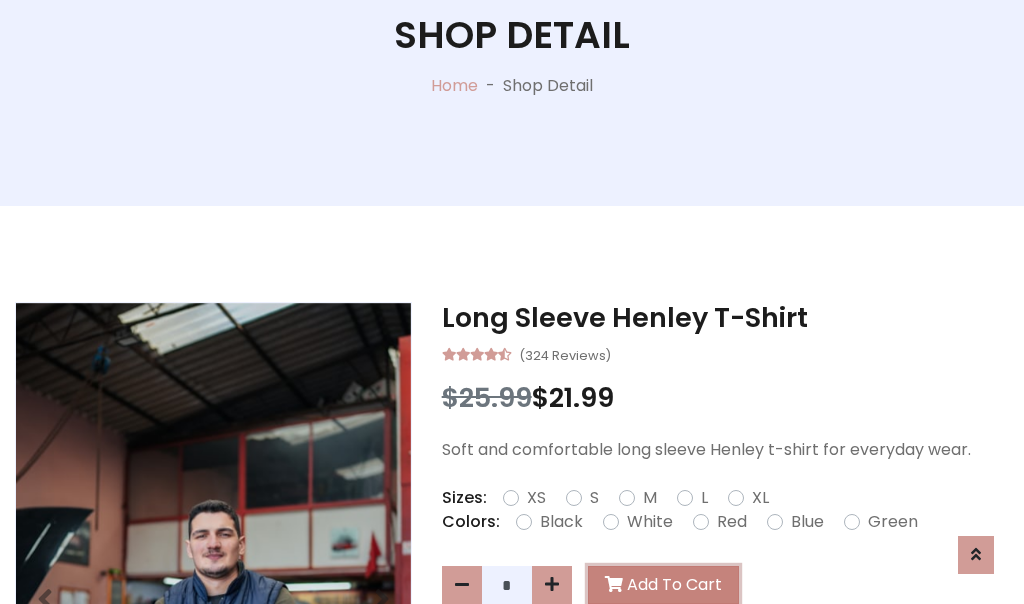 click on "Add To Cart" at bounding box center (663, 585) 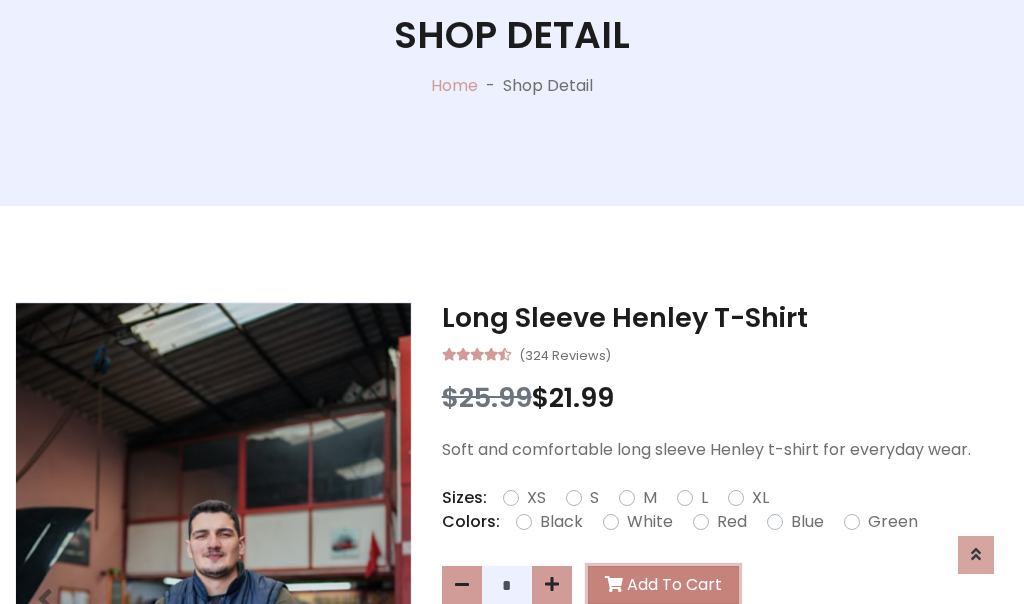 scroll, scrollTop: 0, scrollLeft: 0, axis: both 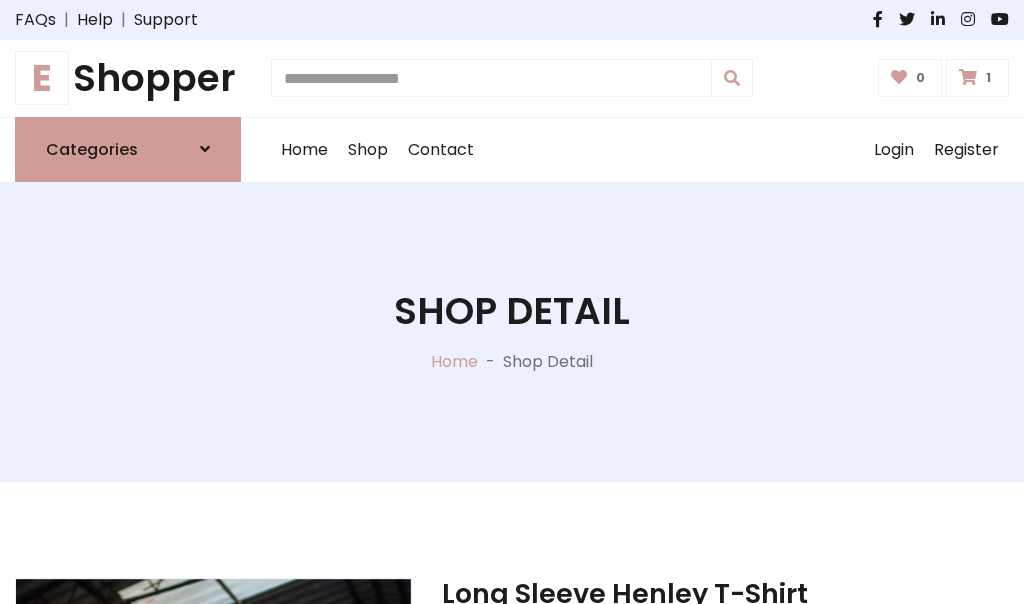 click at bounding box center (968, 77) 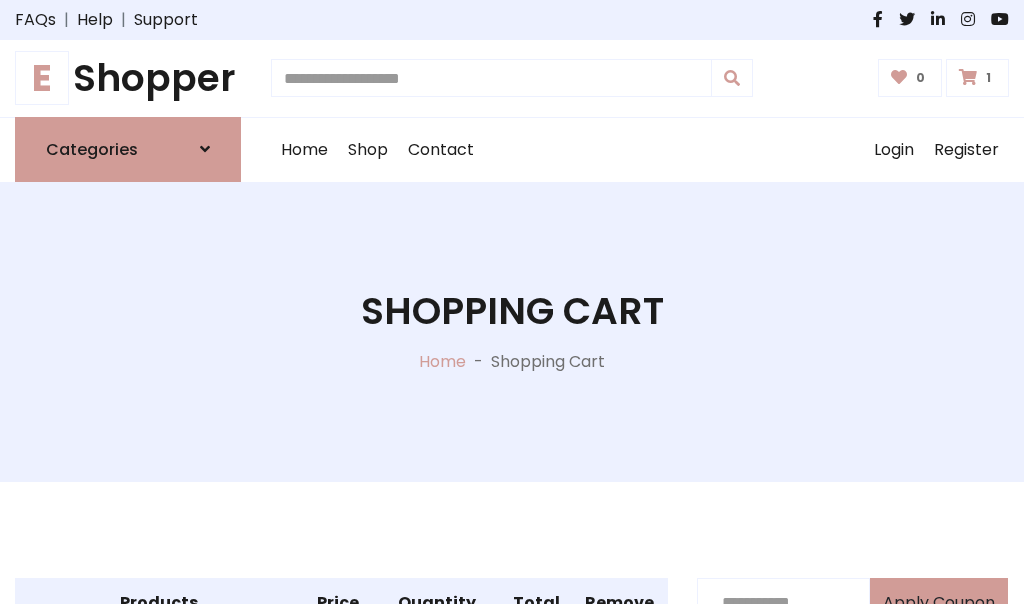 scroll, scrollTop: 474, scrollLeft: 0, axis: vertical 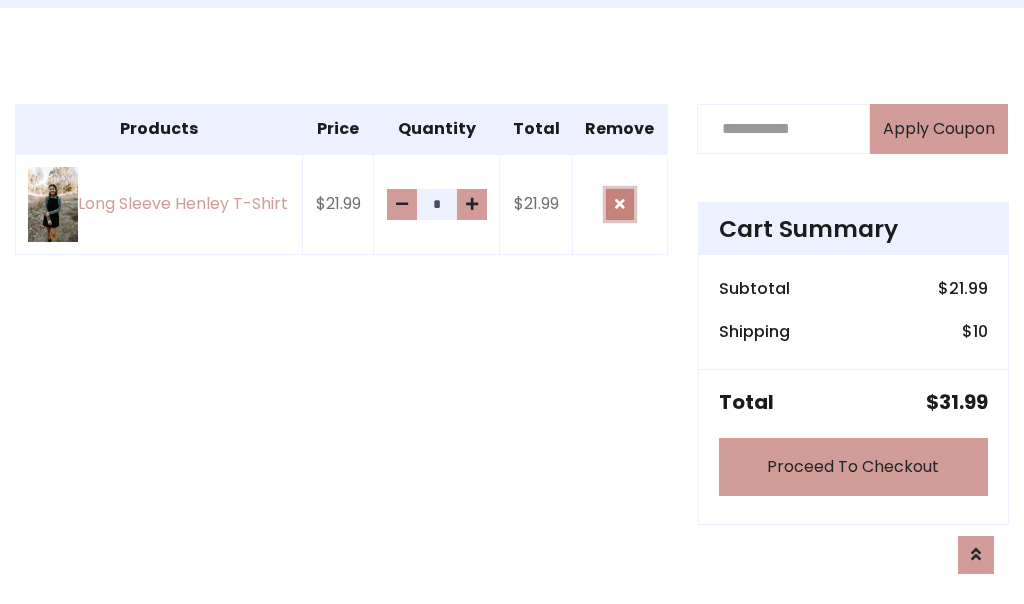 click at bounding box center [620, 204] 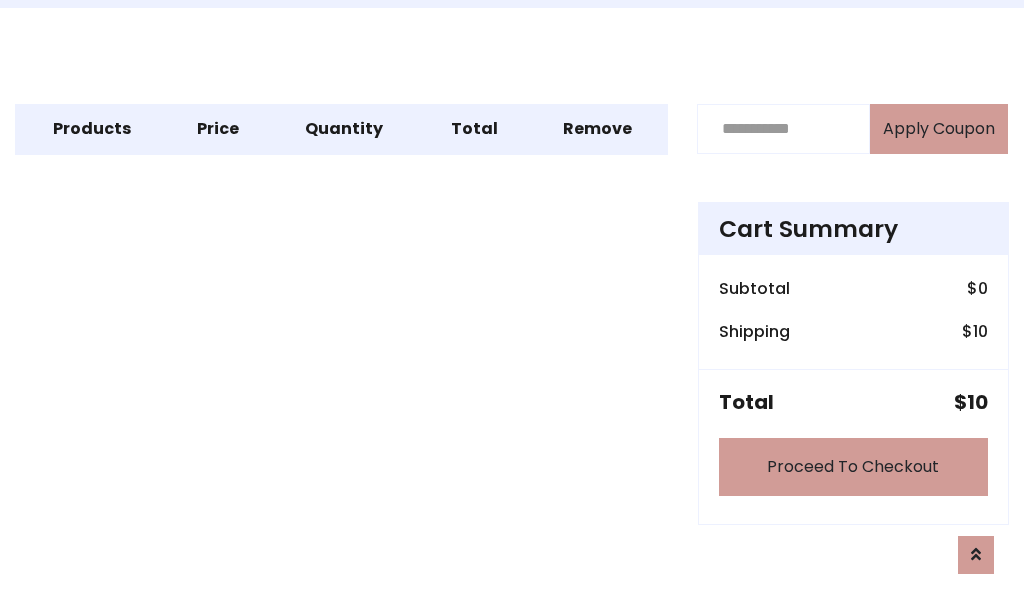 scroll, scrollTop: 247, scrollLeft: 0, axis: vertical 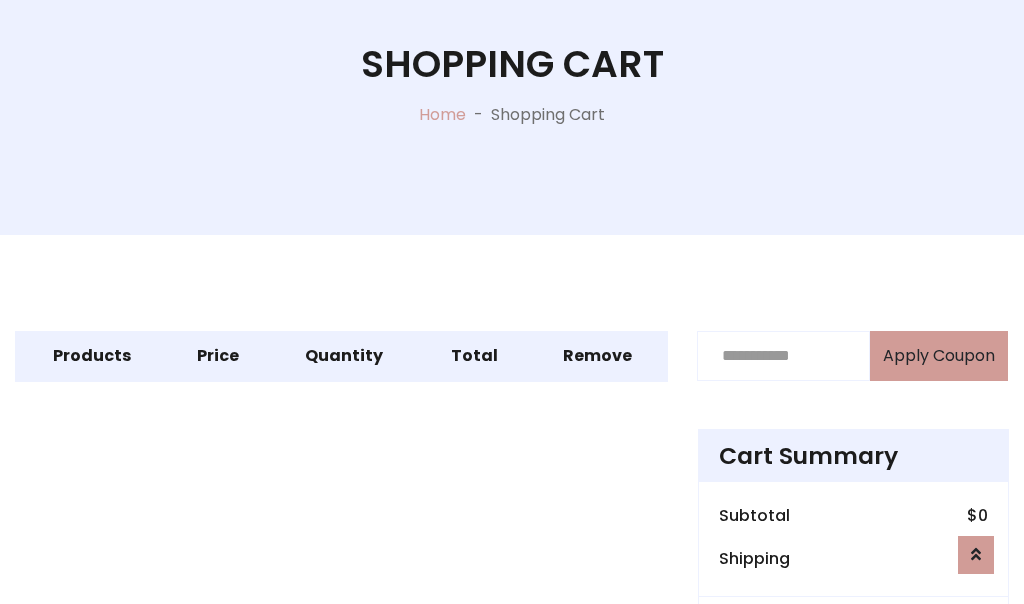 click on "Proceed To Checkout" at bounding box center [853, 694] 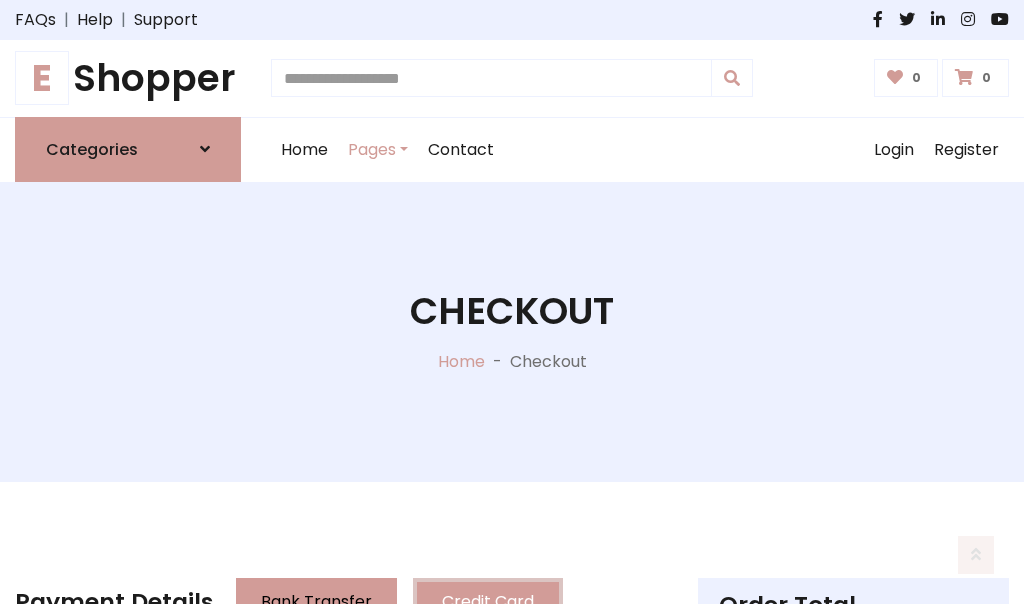scroll, scrollTop: 137, scrollLeft: 0, axis: vertical 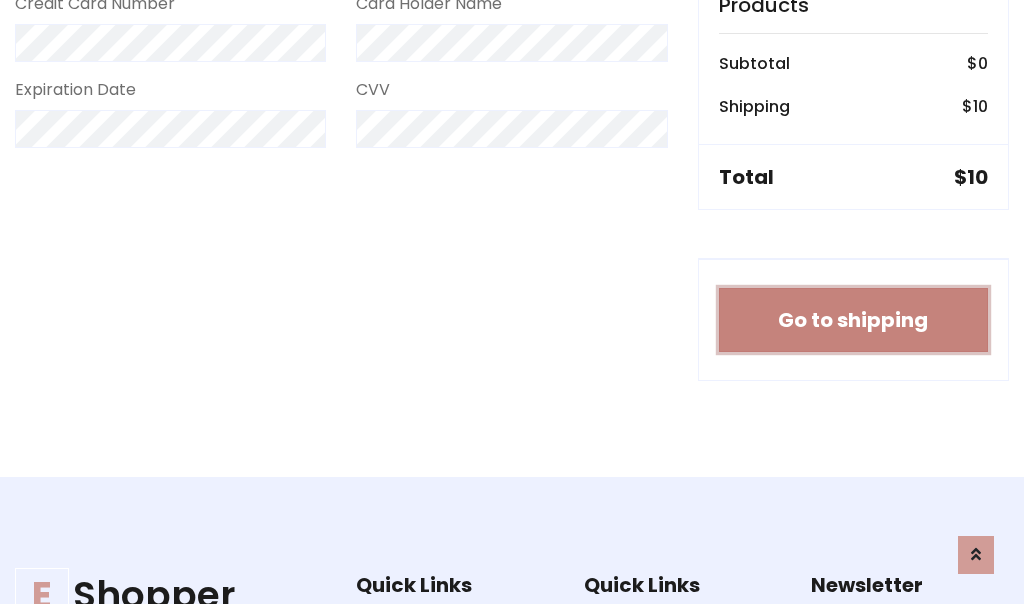 click on "Go to shipping" at bounding box center [853, 320] 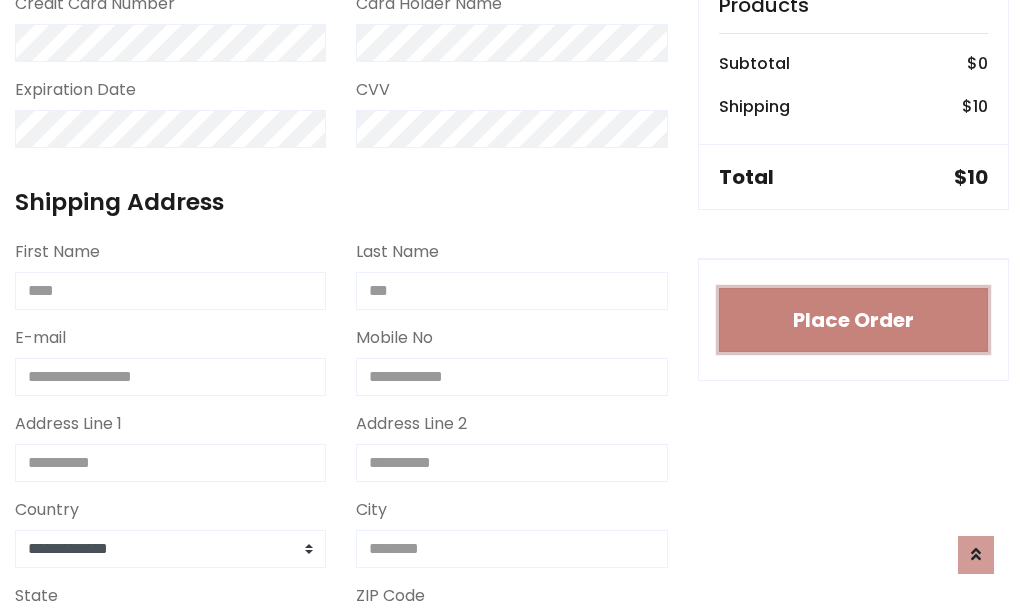 type 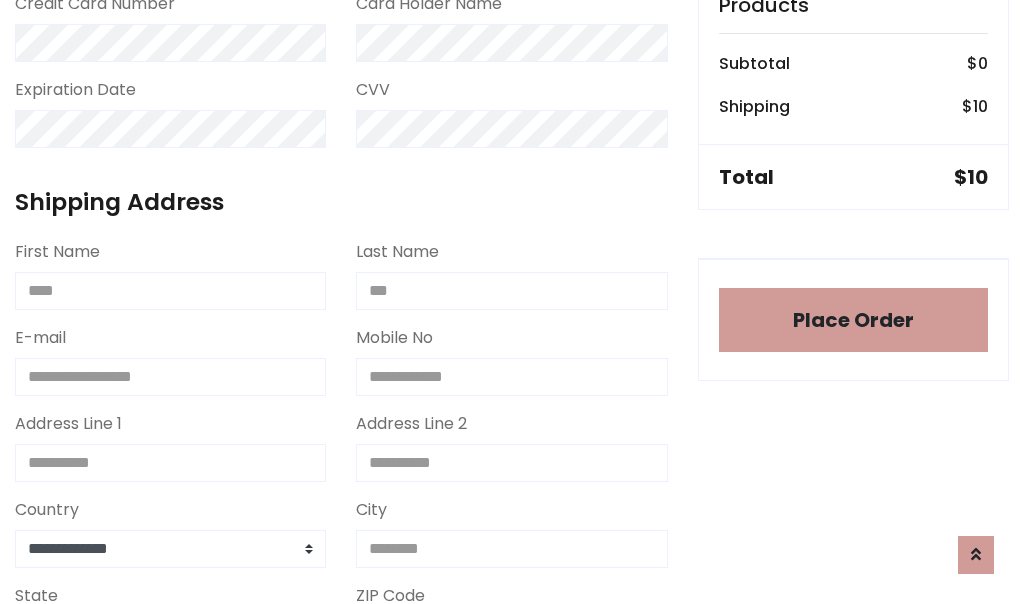 scroll, scrollTop: 1216, scrollLeft: 0, axis: vertical 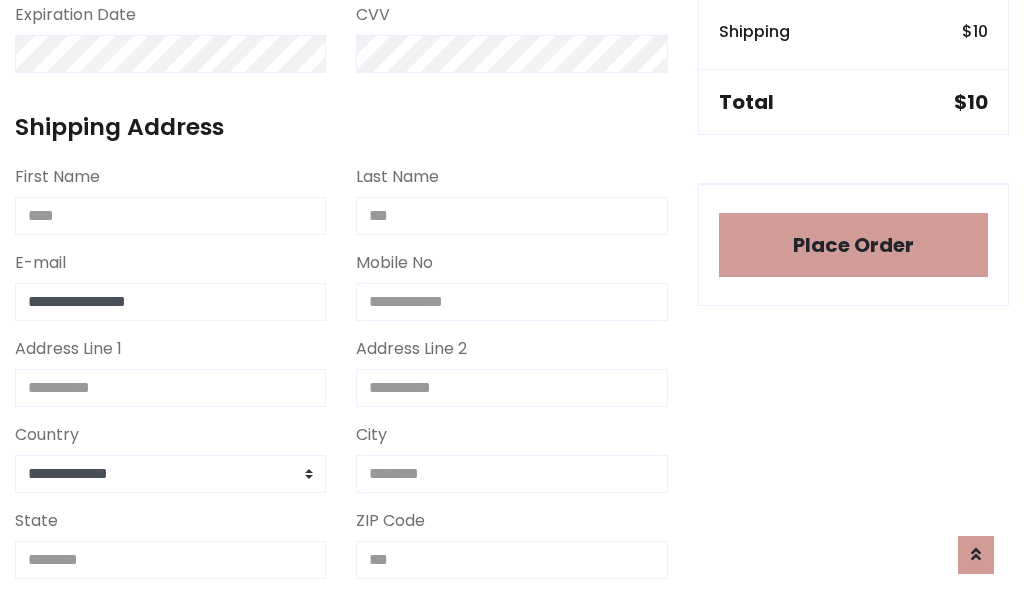 type on "**********" 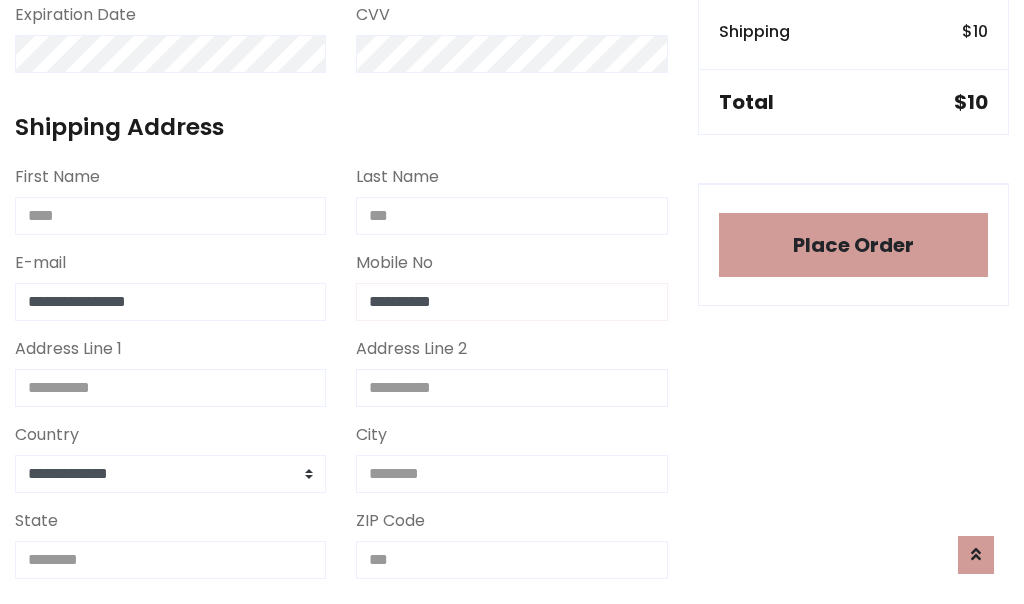 type on "**********" 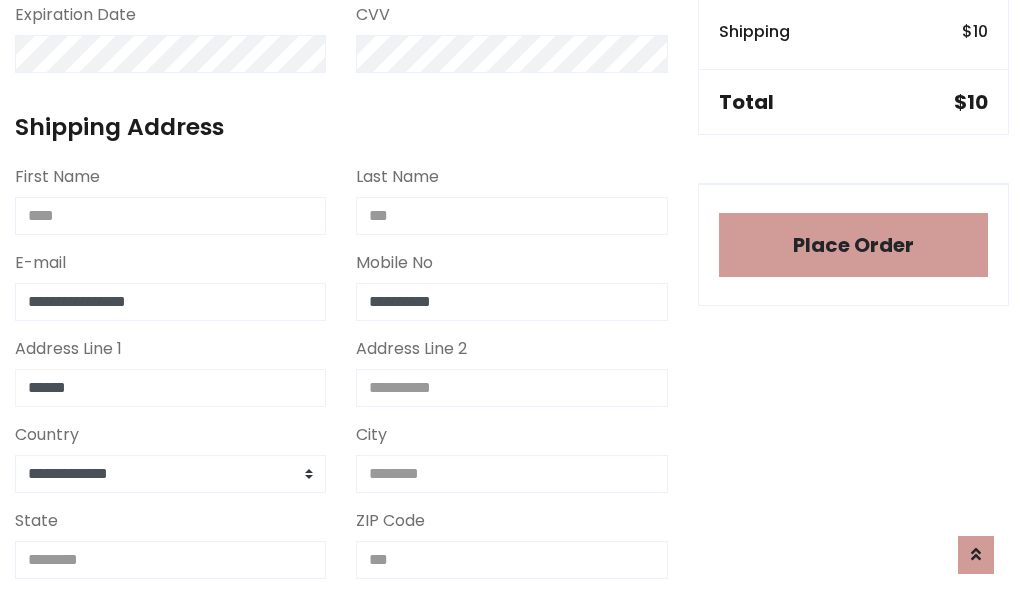 type on "******" 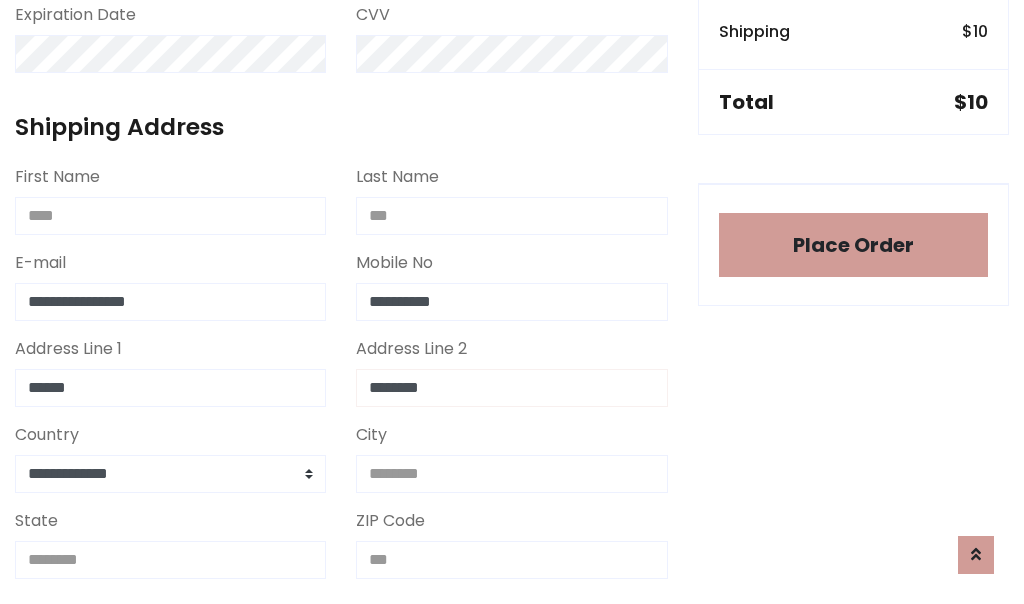 type on "********" 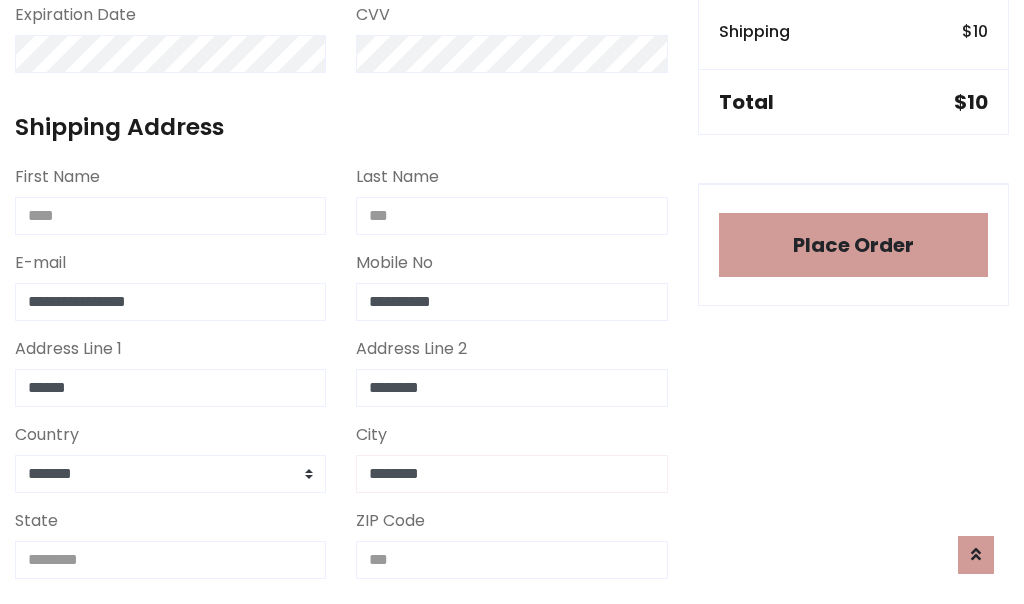 type on "********" 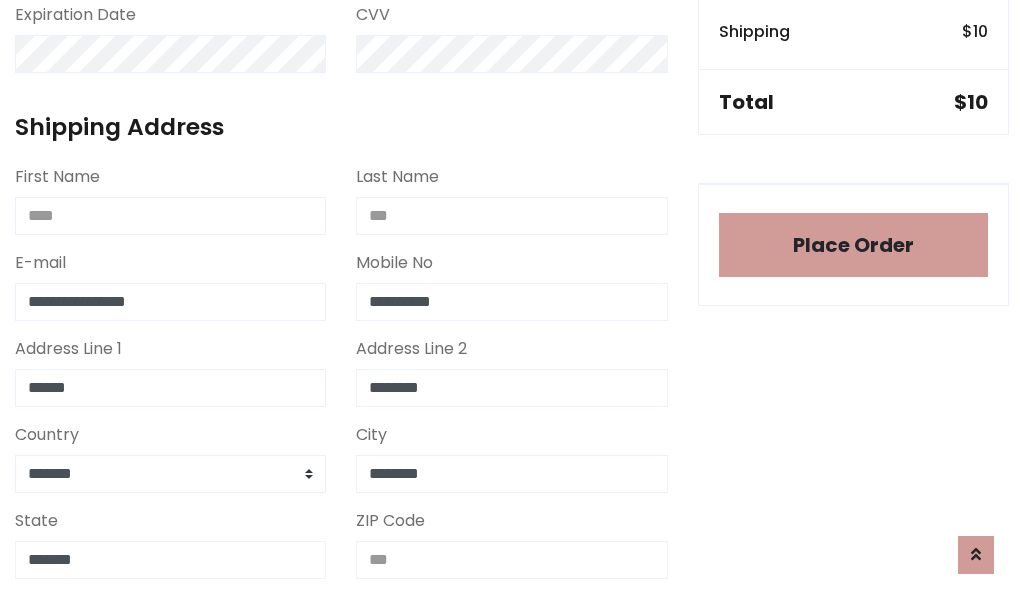 type on "*******" 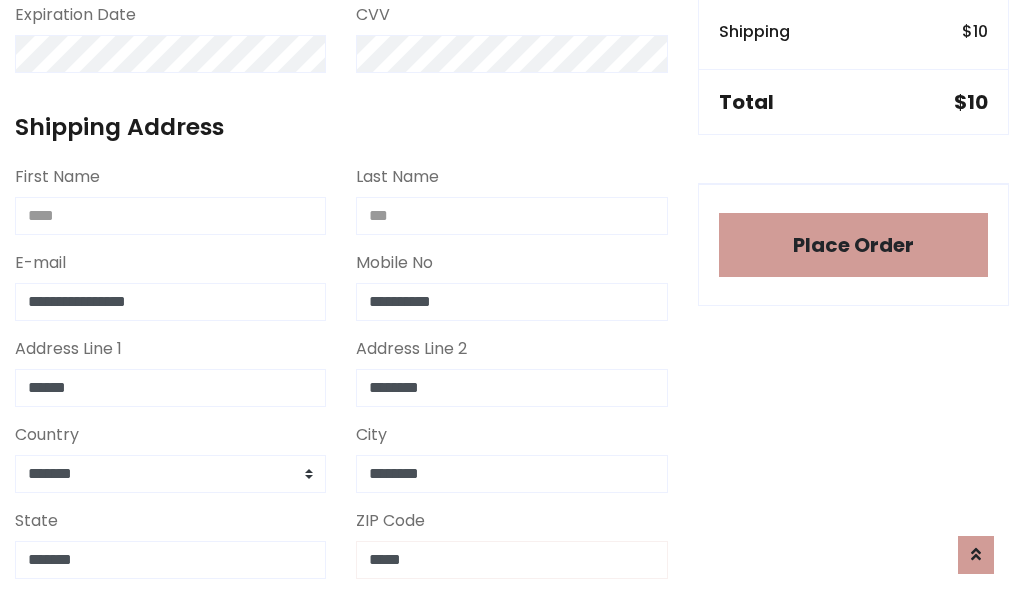 scroll, scrollTop: 403, scrollLeft: 0, axis: vertical 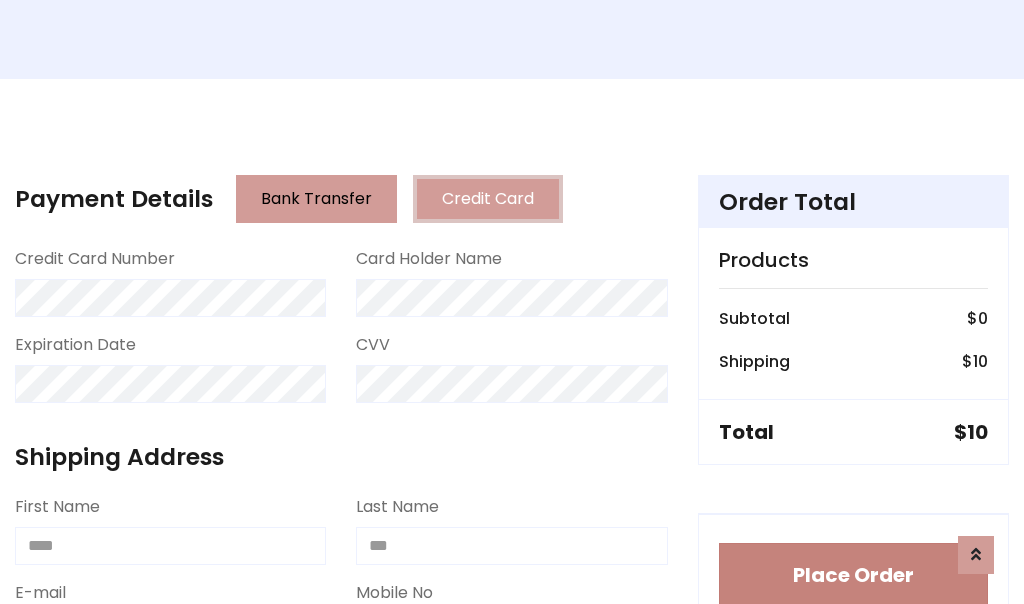 type on "*****" 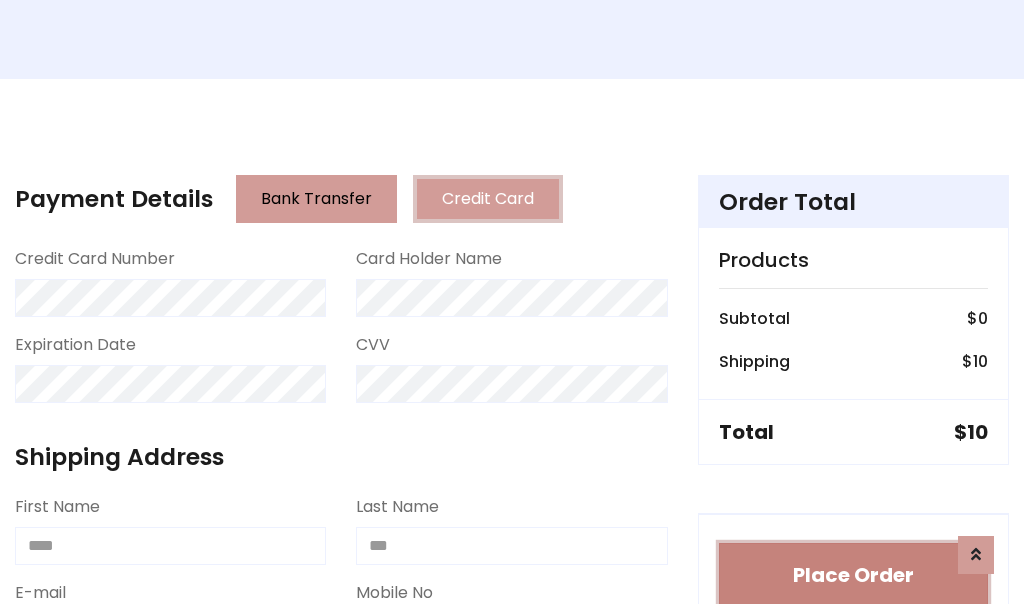 click on "Place Order" at bounding box center [853, 575] 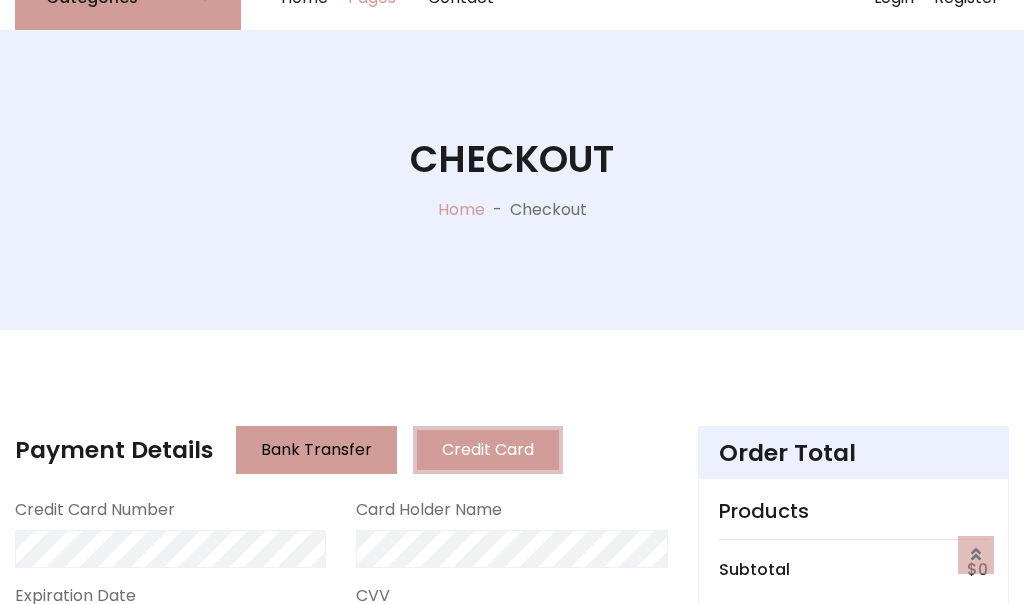 scroll, scrollTop: 0, scrollLeft: 0, axis: both 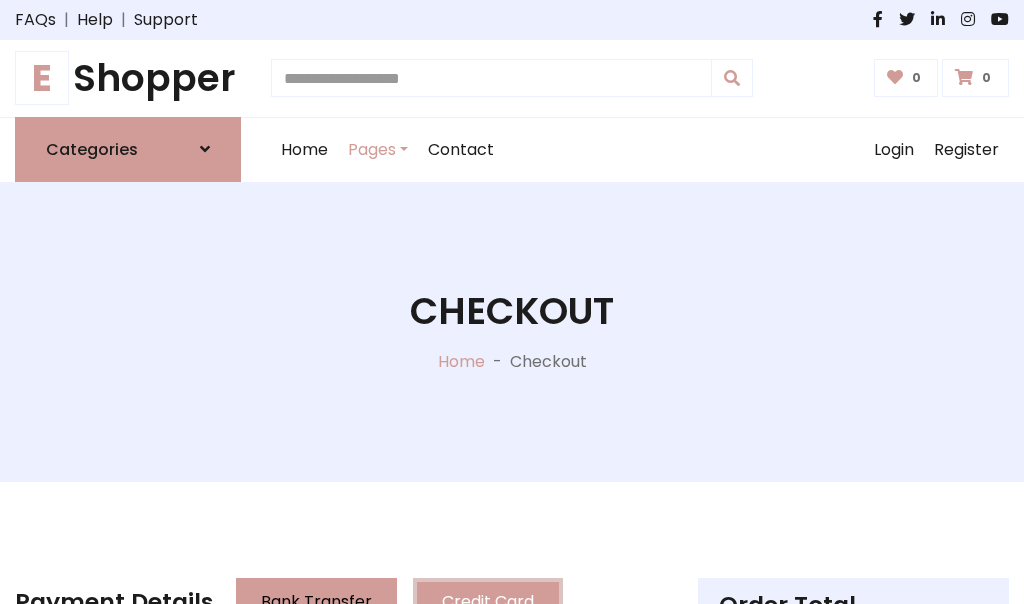 click on "E Shopper" at bounding box center [128, 78] 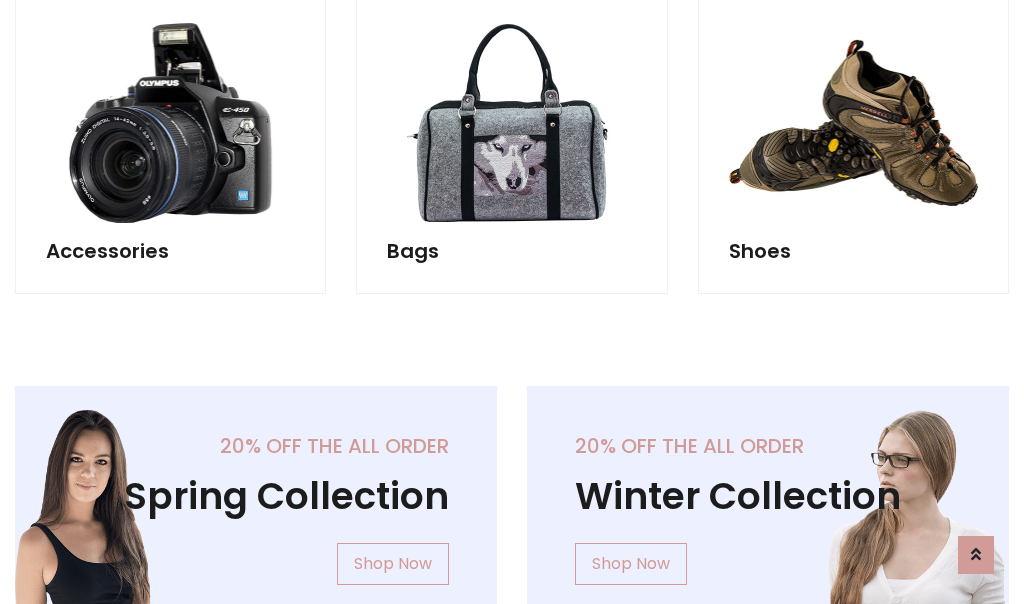 scroll, scrollTop: 770, scrollLeft: 0, axis: vertical 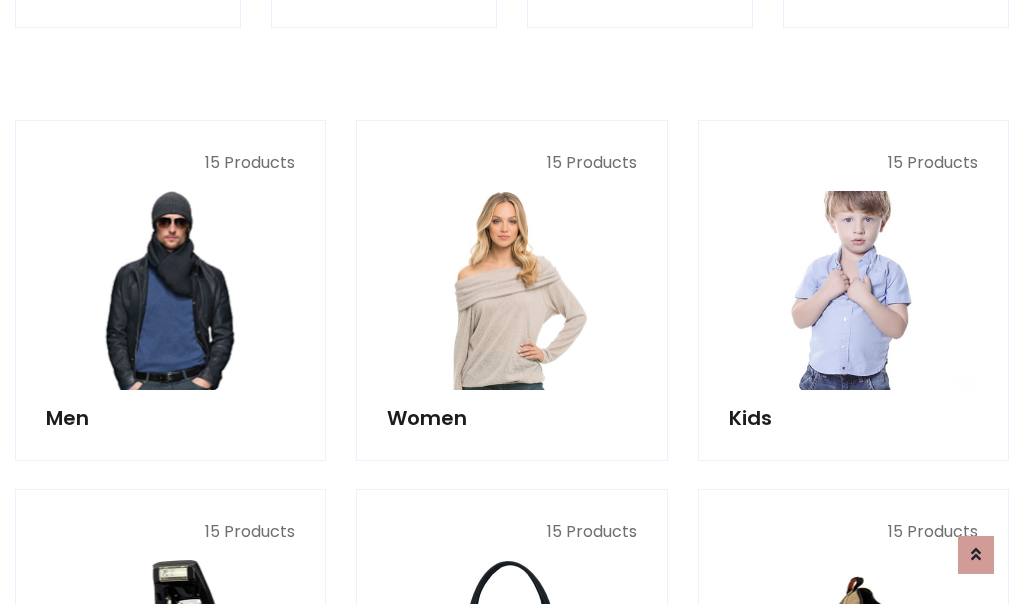 click at bounding box center [853, 290] 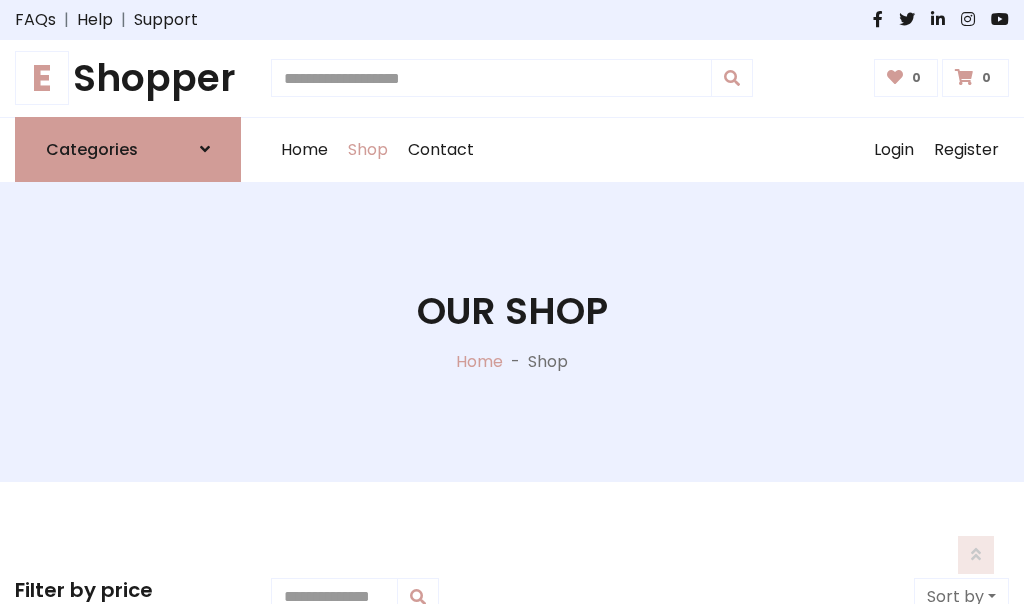 scroll, scrollTop: 549, scrollLeft: 0, axis: vertical 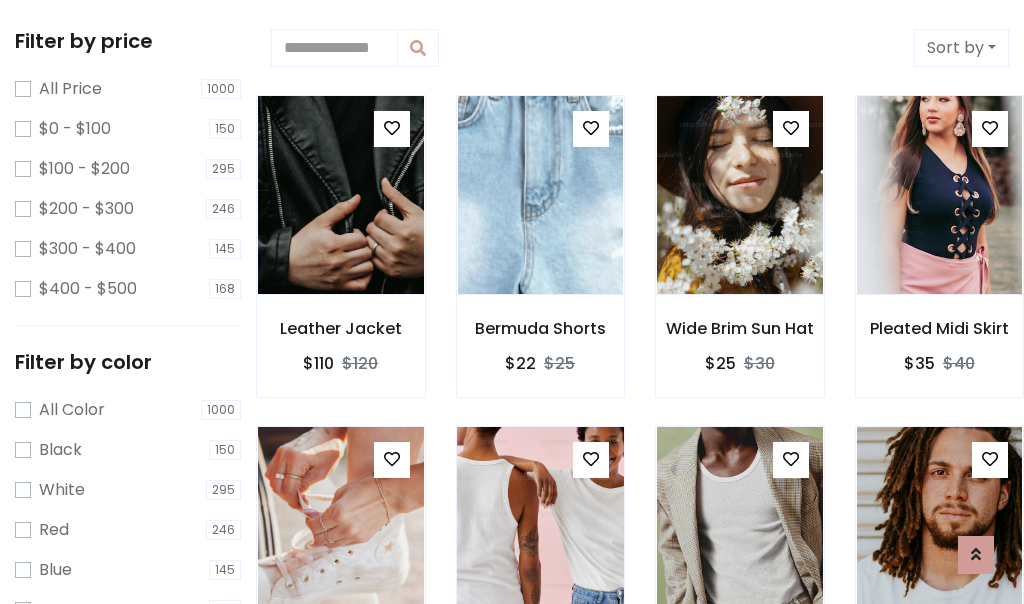 click at bounding box center (392, 128) 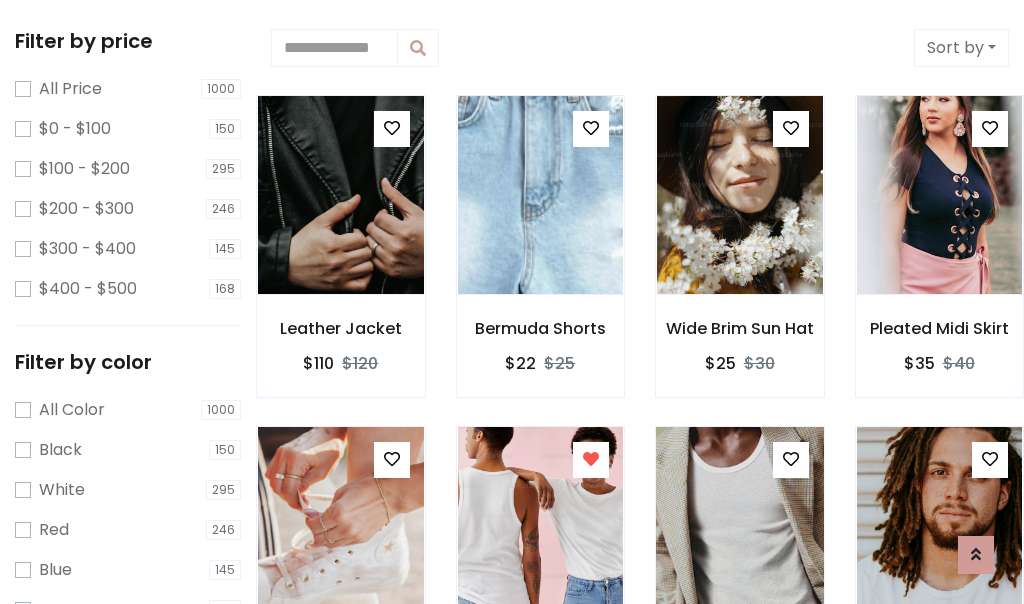 click at bounding box center [739, 526] 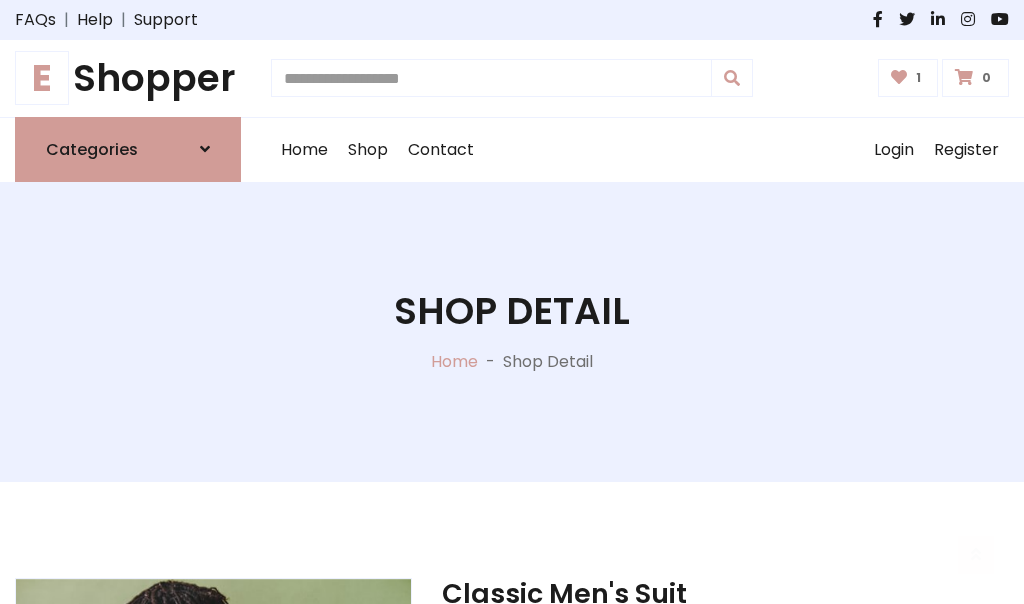 scroll, scrollTop: 262, scrollLeft: 0, axis: vertical 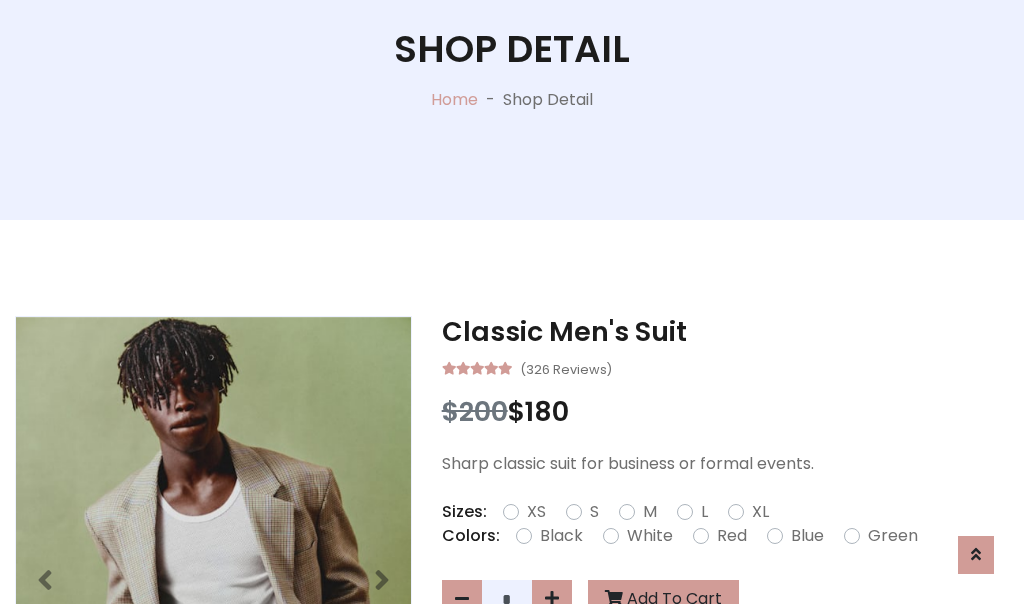 click on "XL" at bounding box center (760, 512) 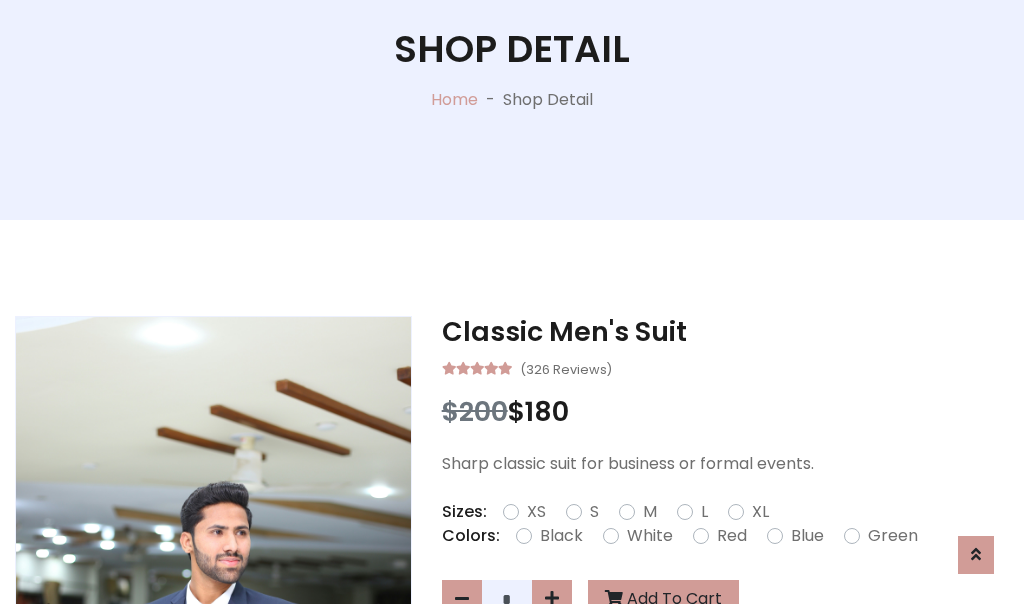 click on "Black" at bounding box center (561, 536) 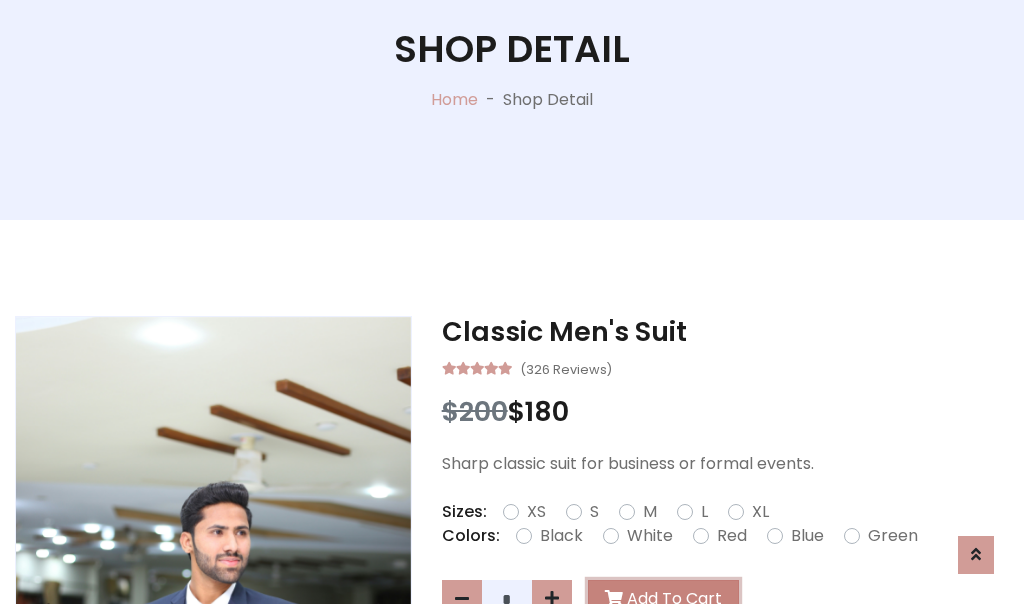 click on "Add To Cart" at bounding box center (663, 599) 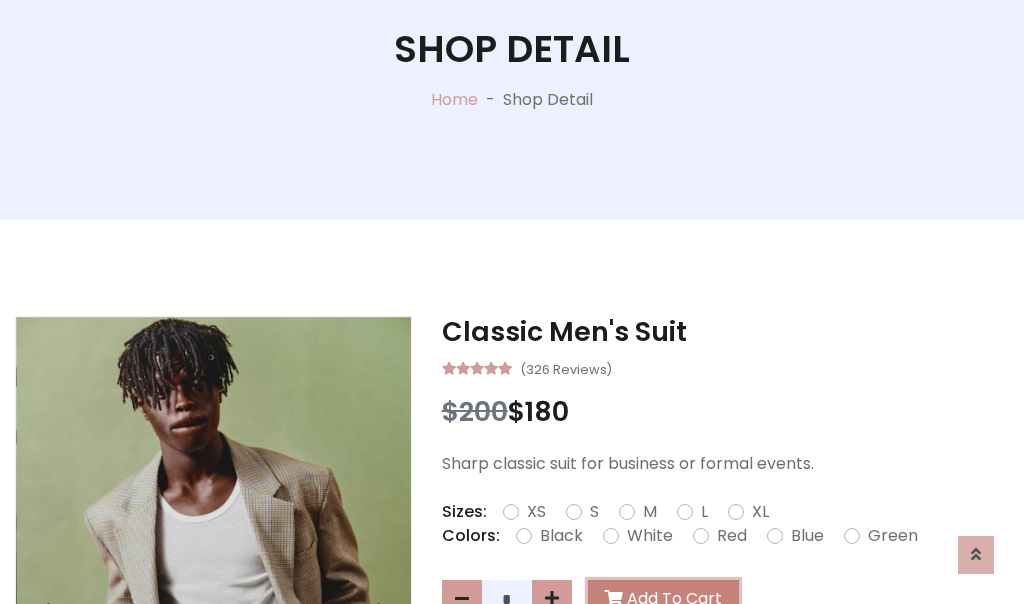 scroll, scrollTop: 0, scrollLeft: 0, axis: both 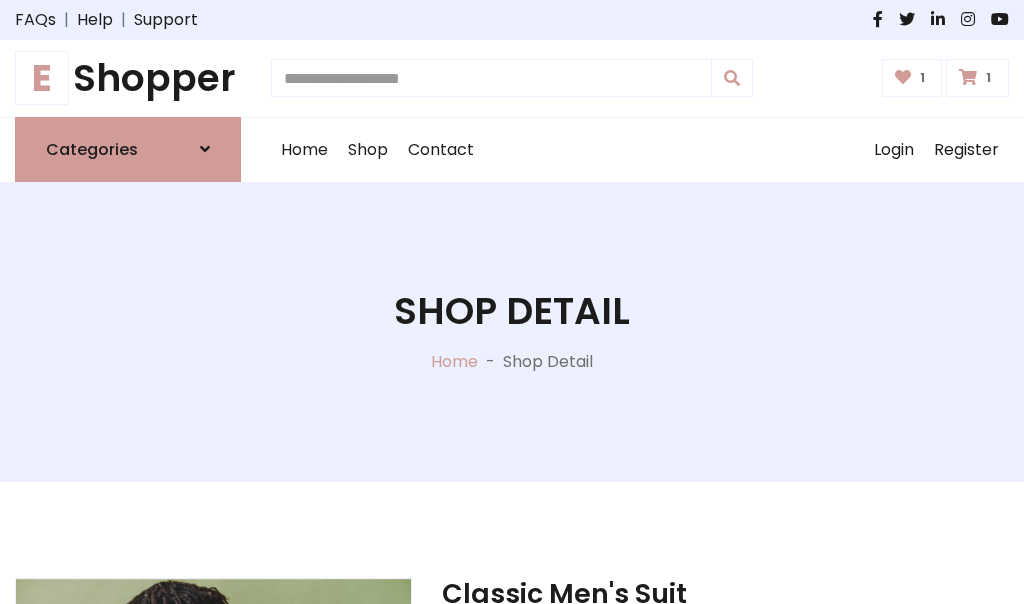 click at bounding box center [968, 77] 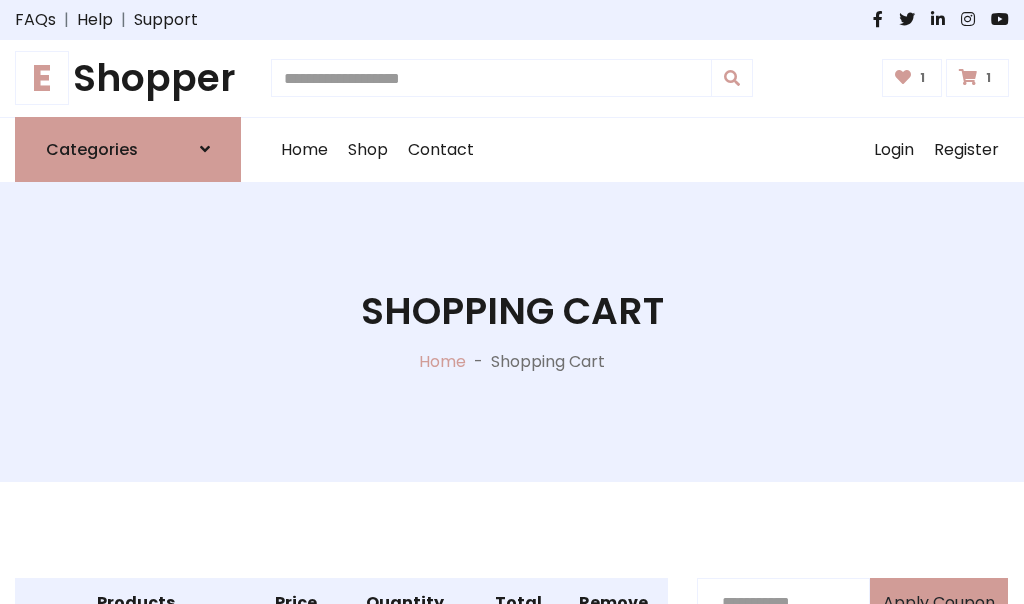 scroll, scrollTop: 570, scrollLeft: 0, axis: vertical 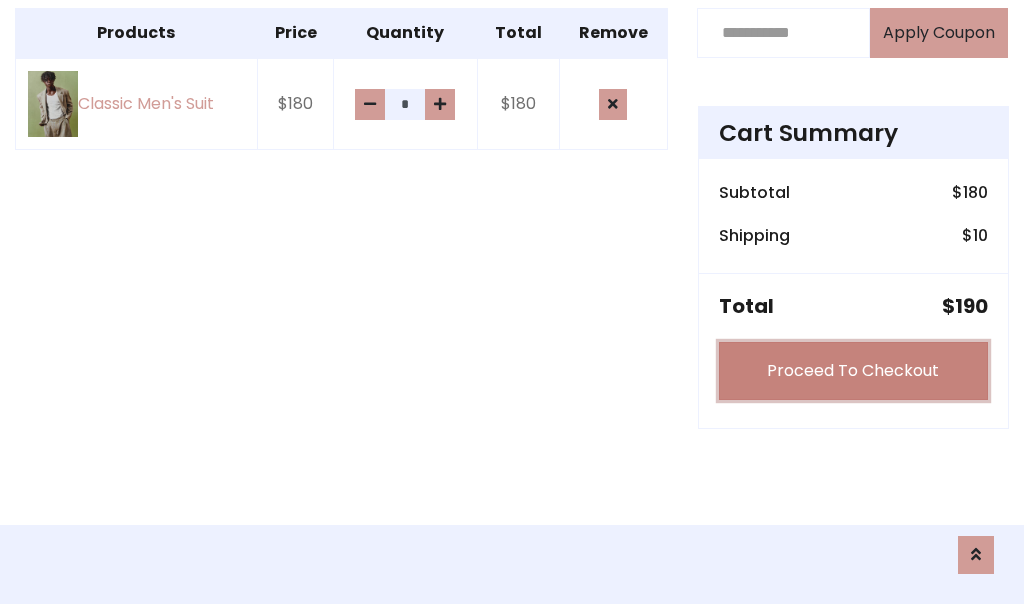 click on "Proceed To Checkout" at bounding box center [853, 371] 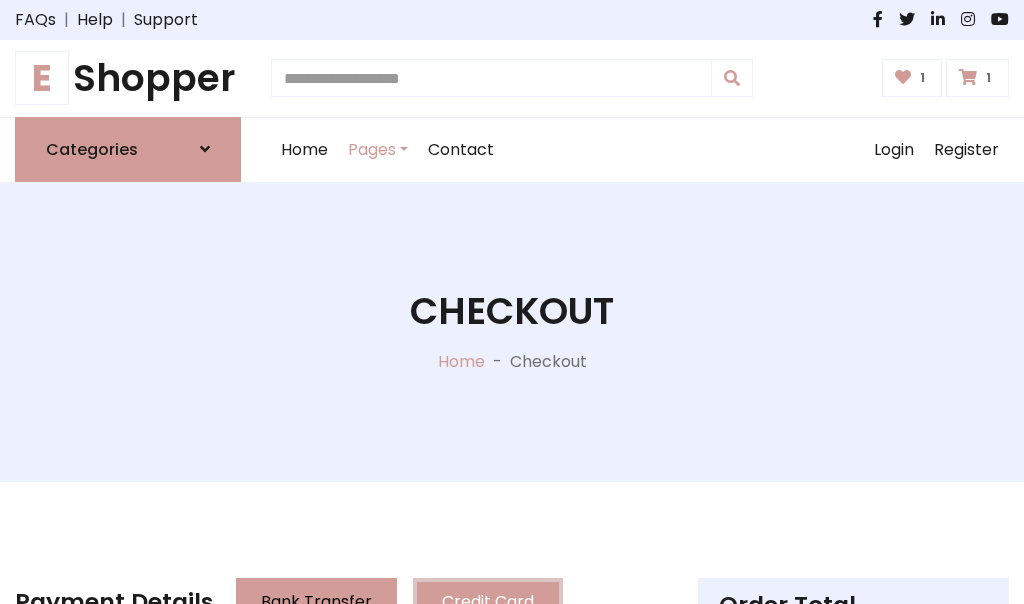 scroll, scrollTop: 201, scrollLeft: 0, axis: vertical 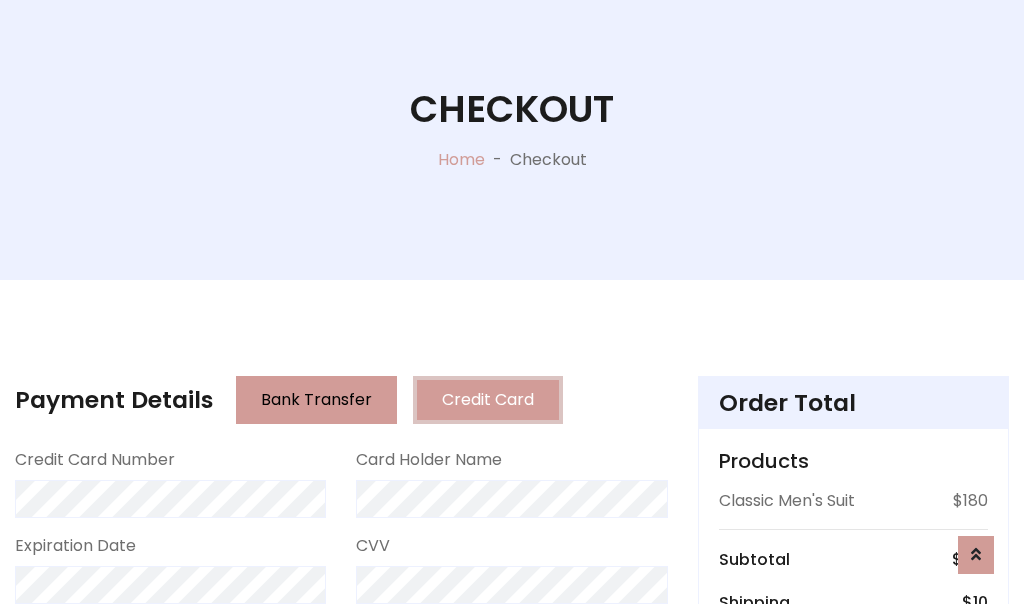 click on "Go to shipping" at bounding box center (853, 816) 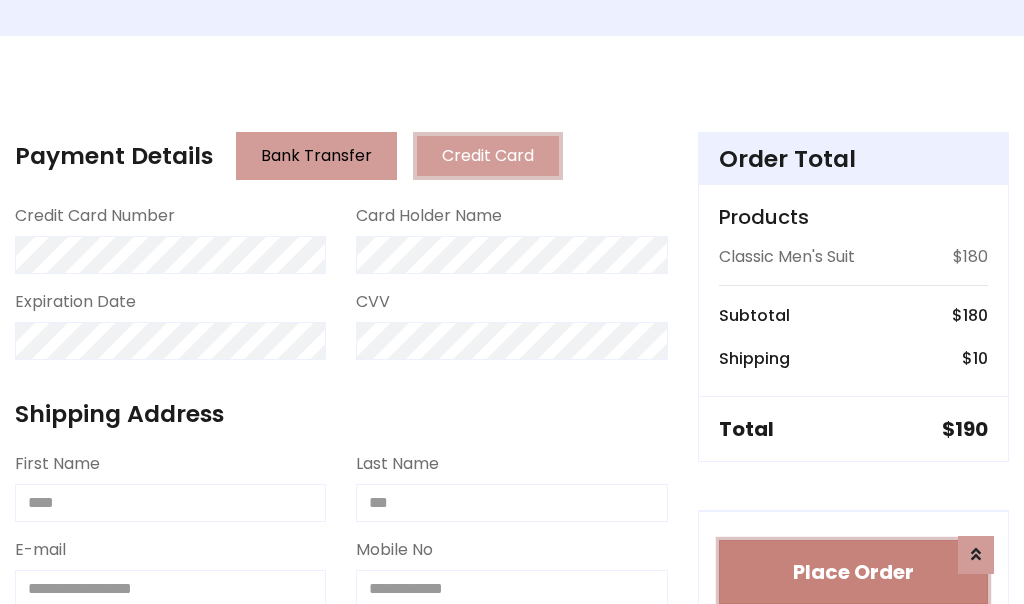 type 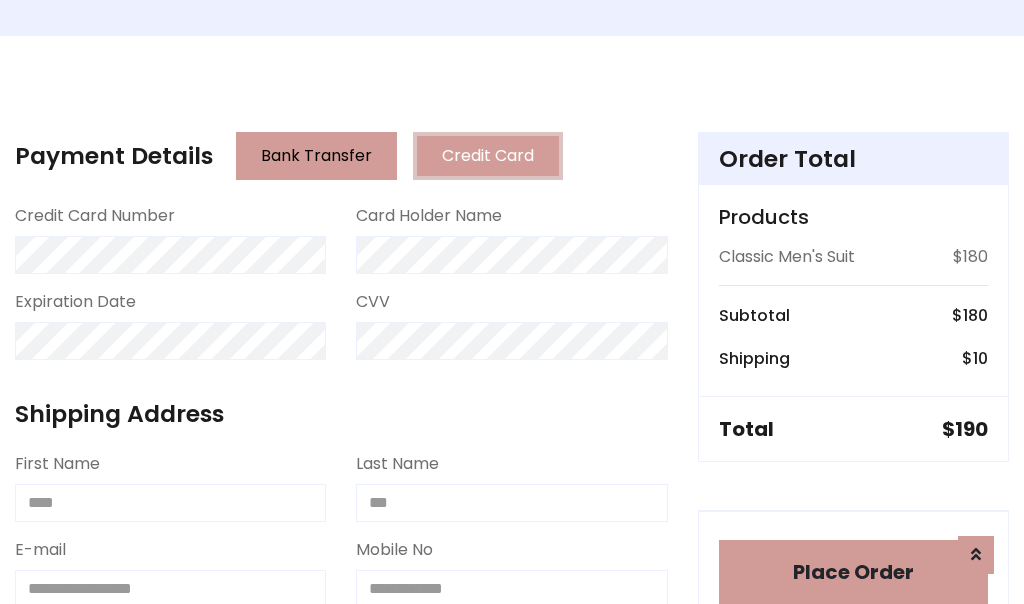 scroll, scrollTop: 1216, scrollLeft: 0, axis: vertical 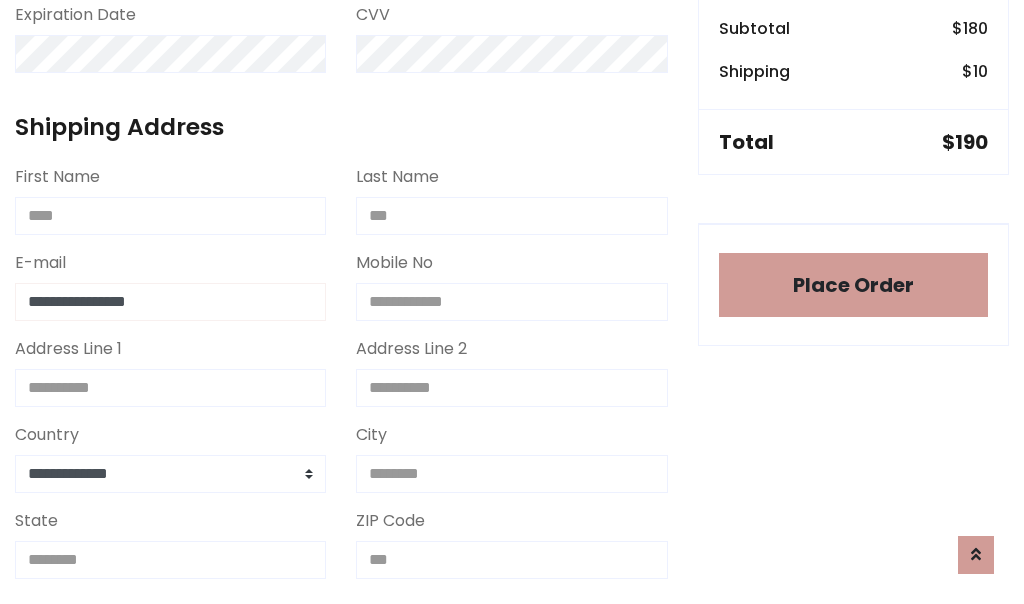 type on "**********" 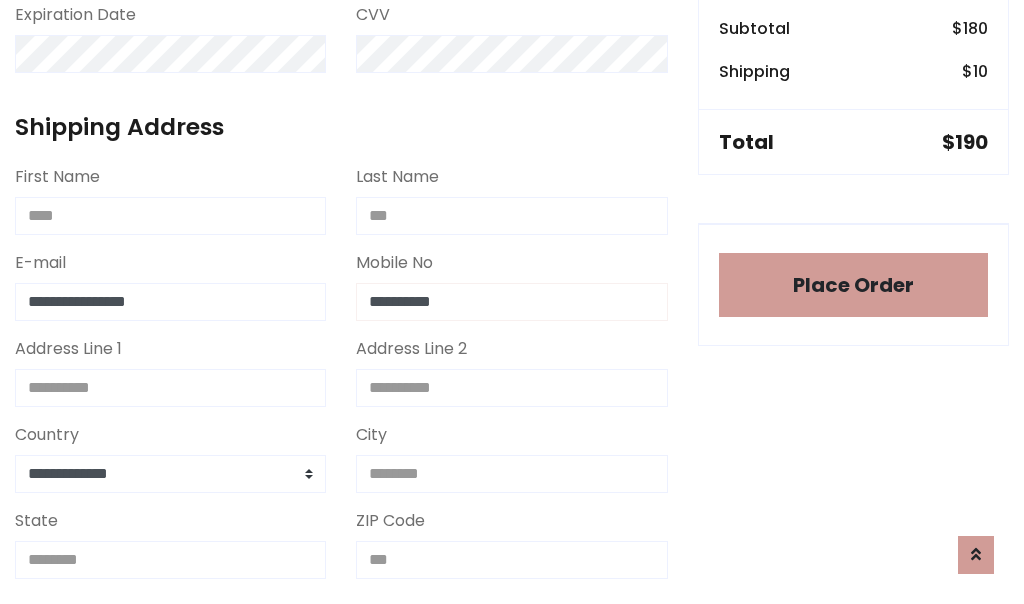 scroll, scrollTop: 573, scrollLeft: 0, axis: vertical 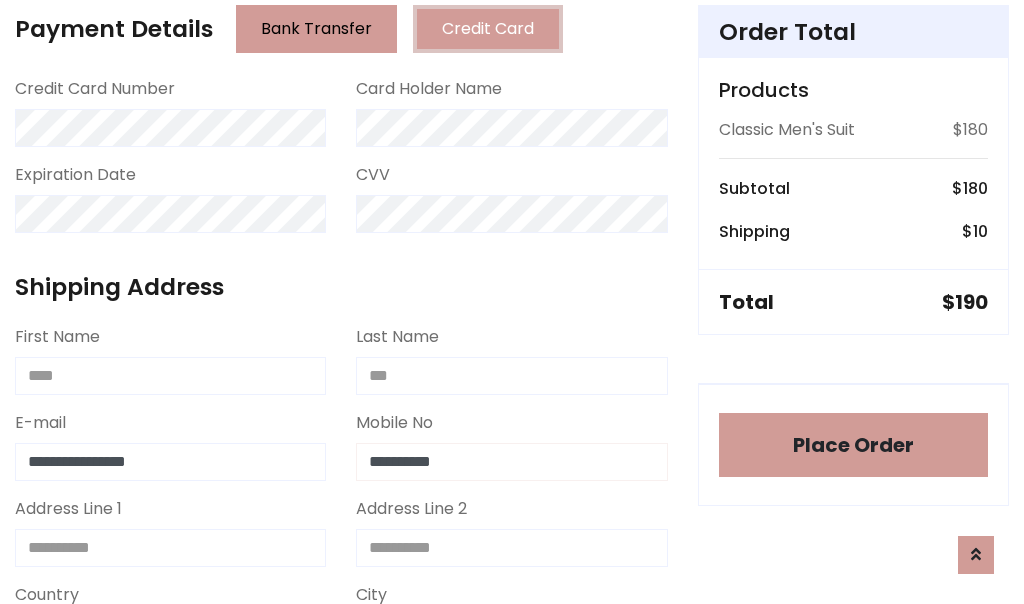 type on "**********" 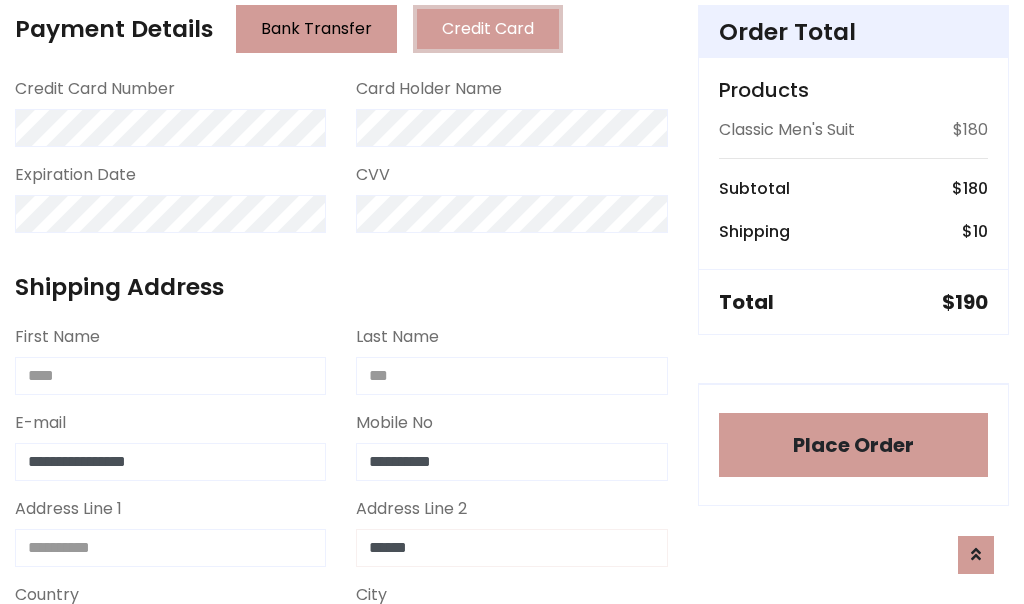 type on "******" 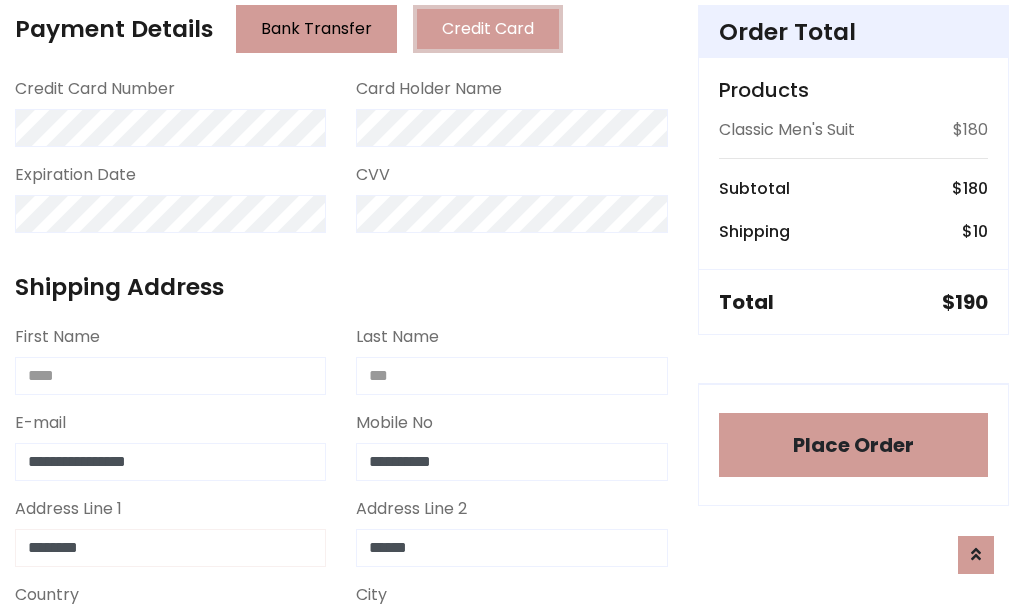 type on "********" 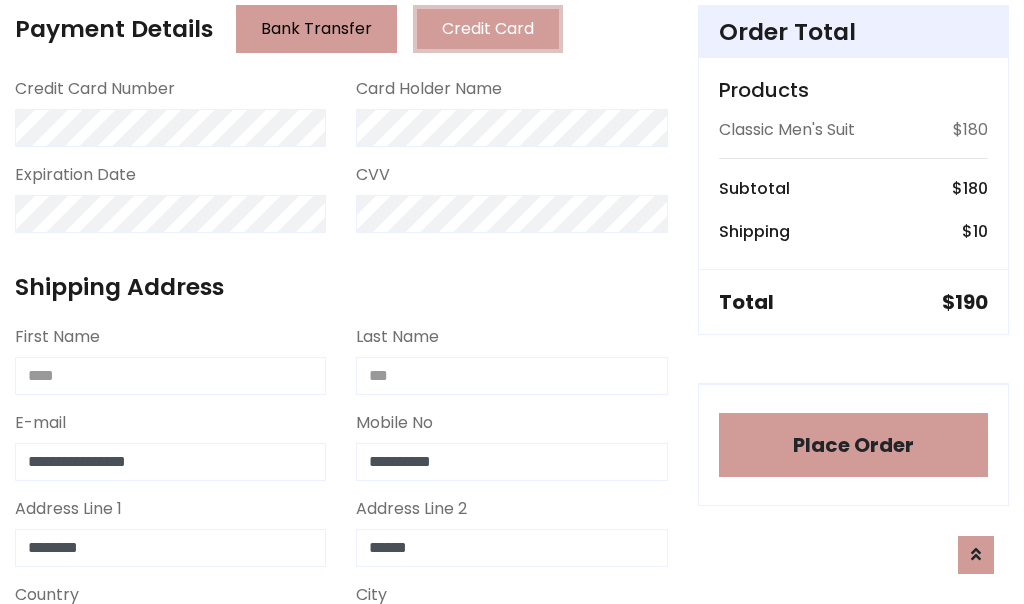 scroll, scrollTop: 905, scrollLeft: 0, axis: vertical 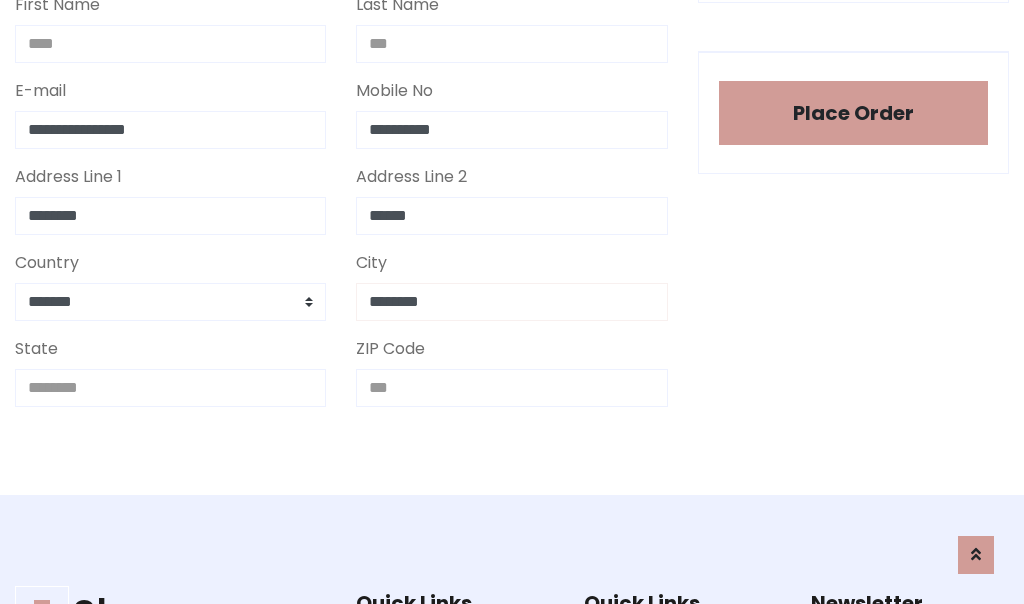 type on "********" 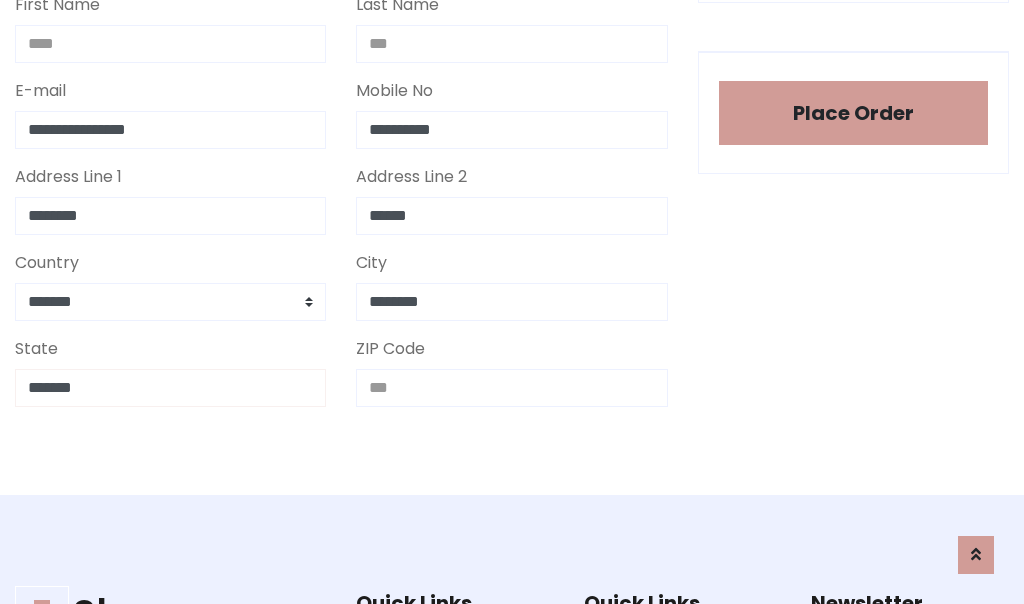 type on "*******" 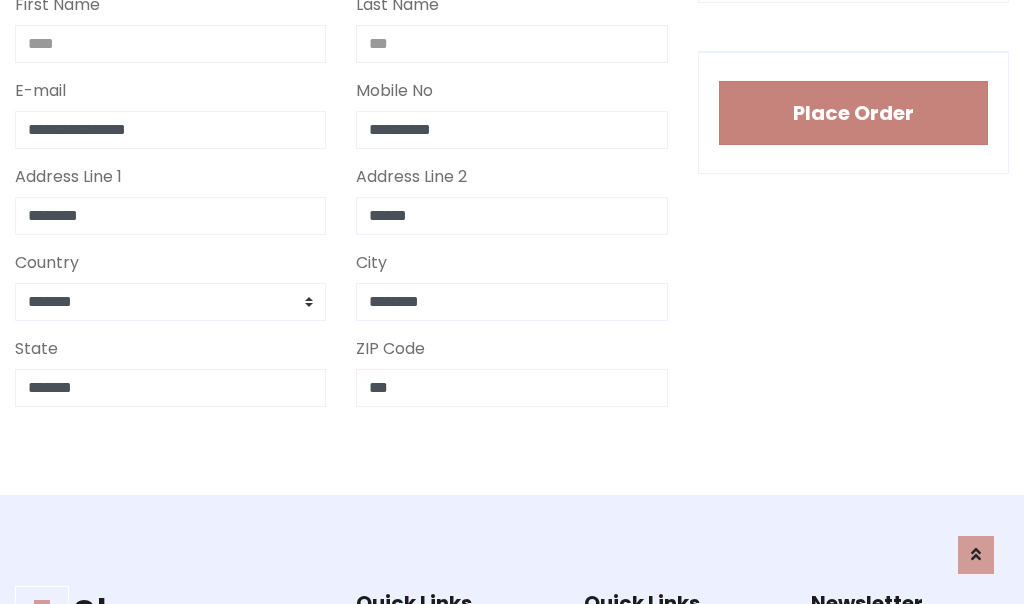 type on "***" 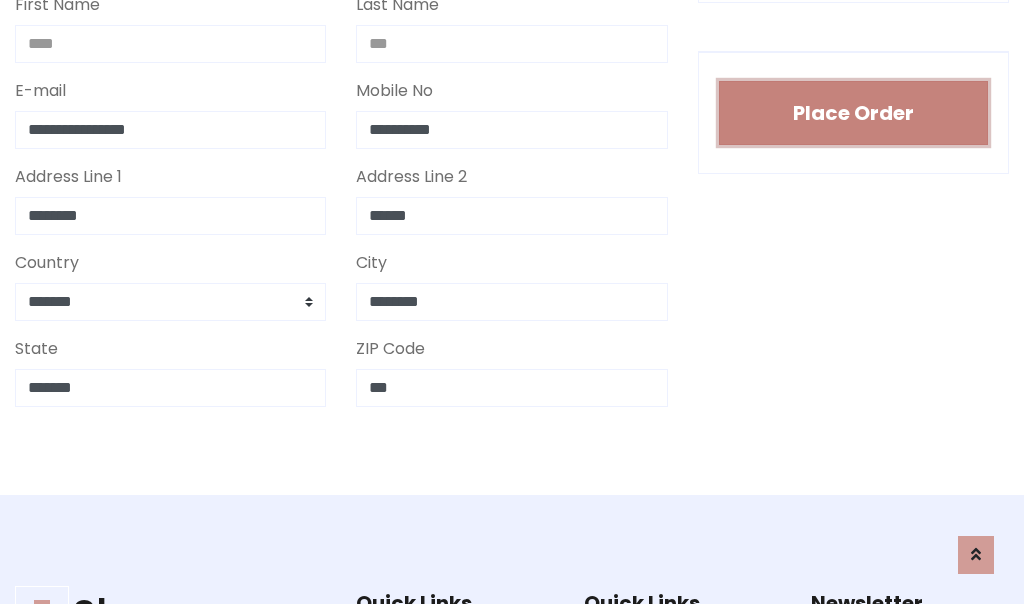 click on "Place Order" at bounding box center (853, 113) 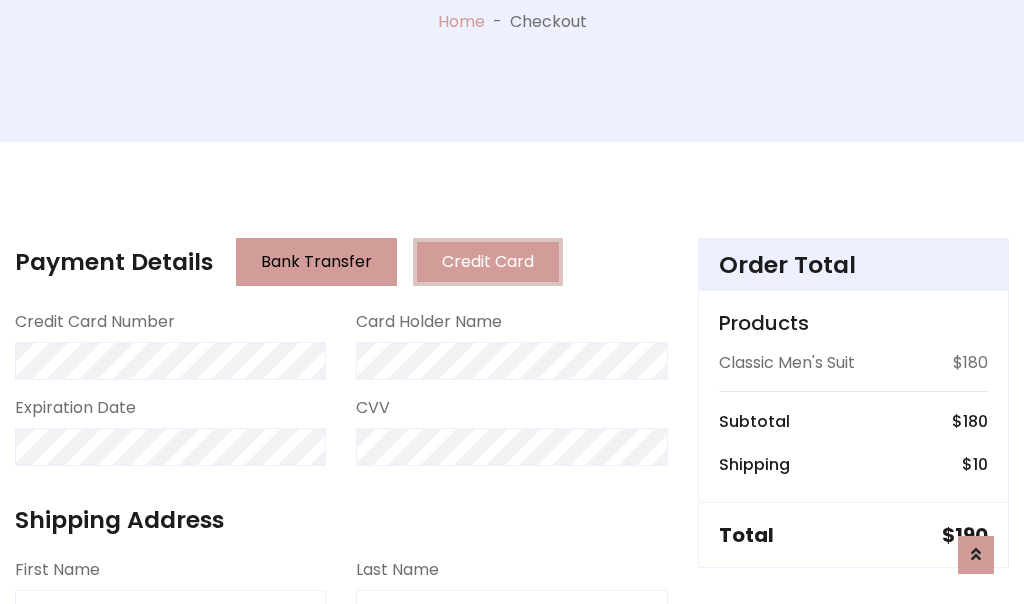 scroll, scrollTop: 0, scrollLeft: 0, axis: both 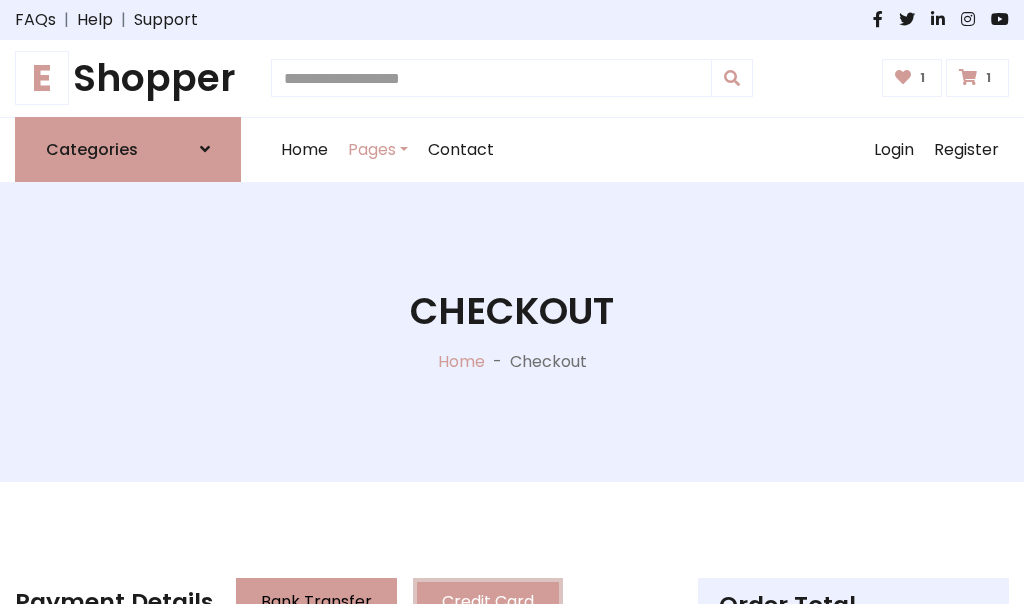 click on "E" at bounding box center [42, 78] 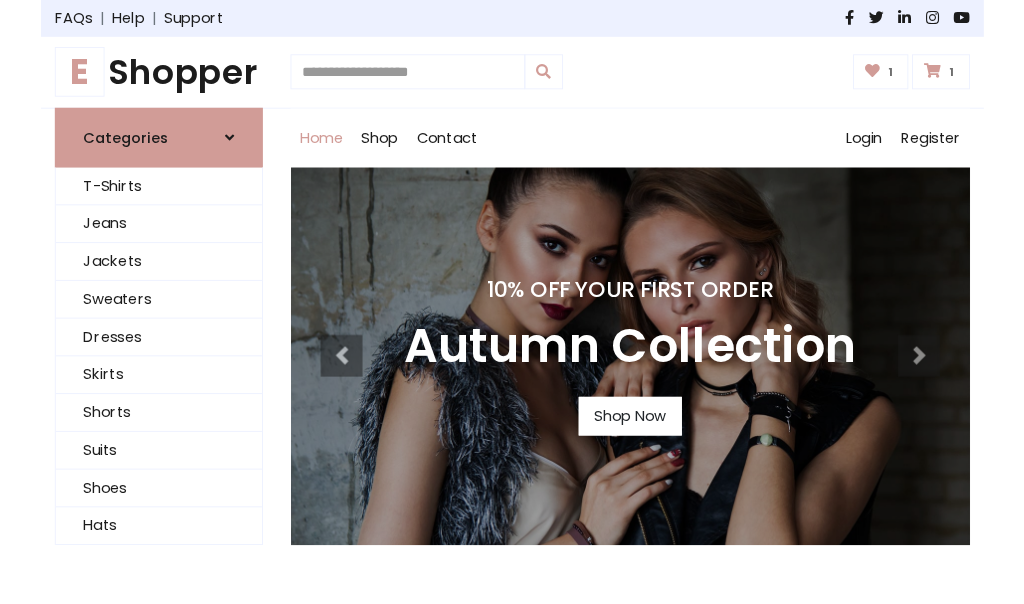 scroll, scrollTop: 0, scrollLeft: 0, axis: both 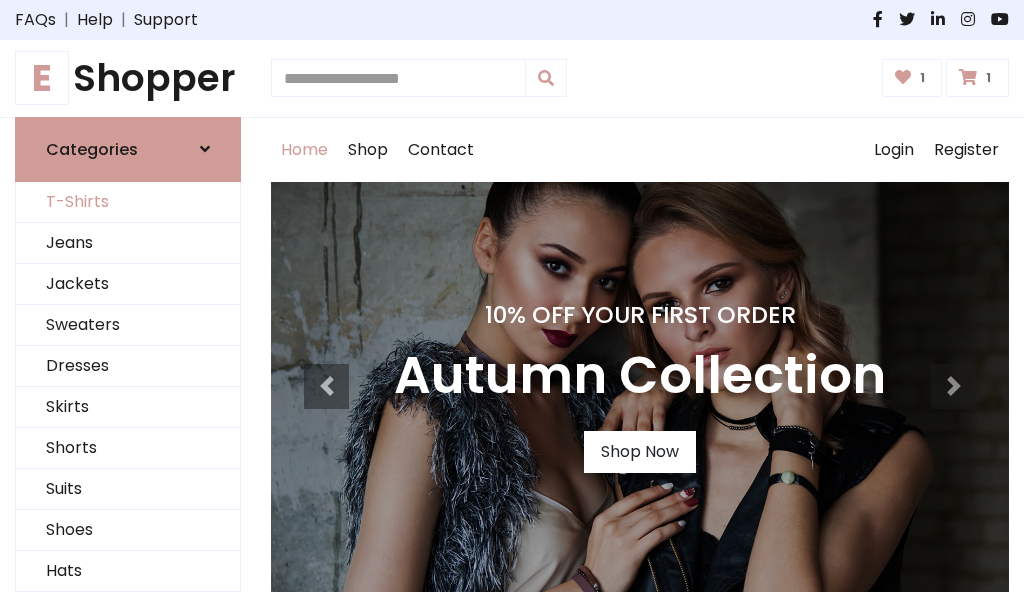 click on "T-Shirts" at bounding box center [128, 202] 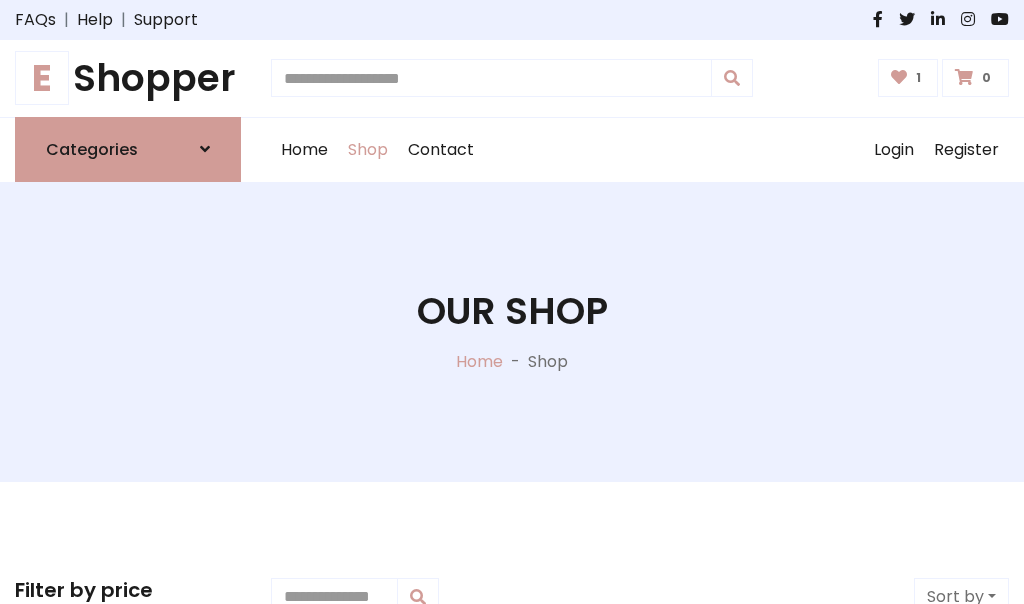 scroll, scrollTop: 0, scrollLeft: 0, axis: both 